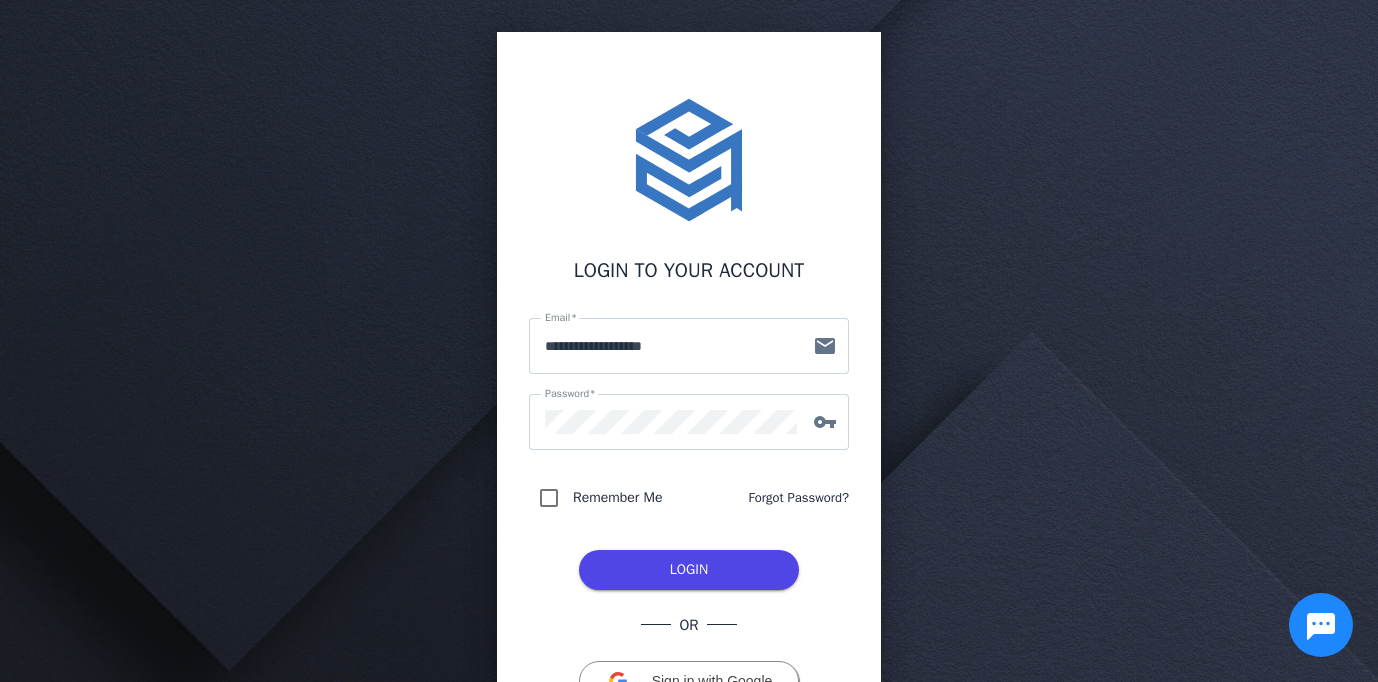 scroll, scrollTop: 0, scrollLeft: 0, axis: both 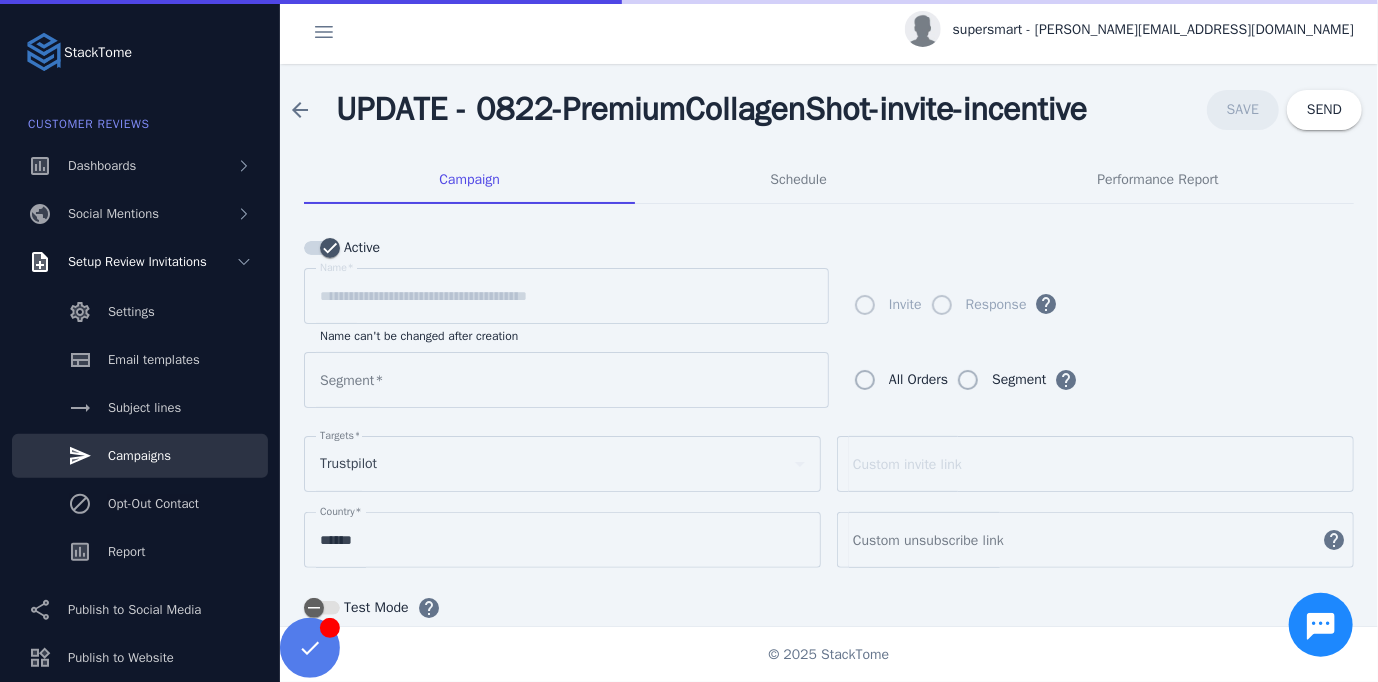 type on "**********" 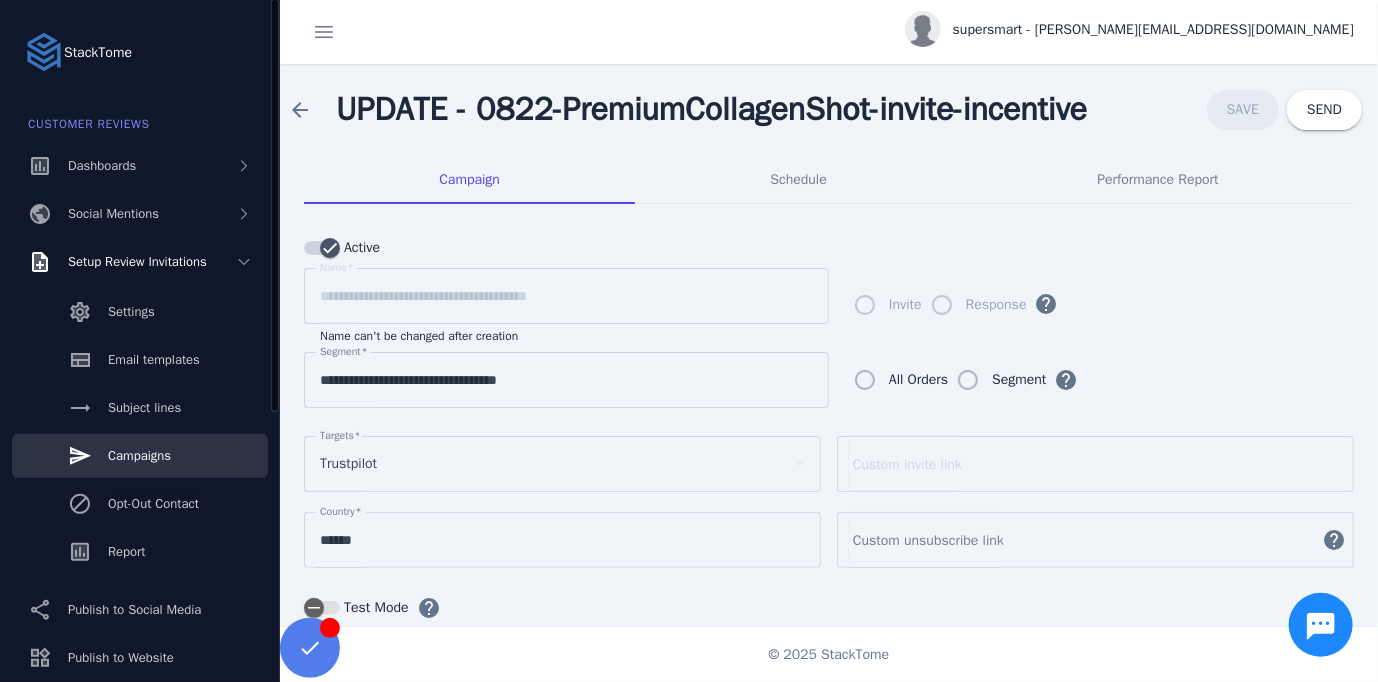 click on "Campaigns" 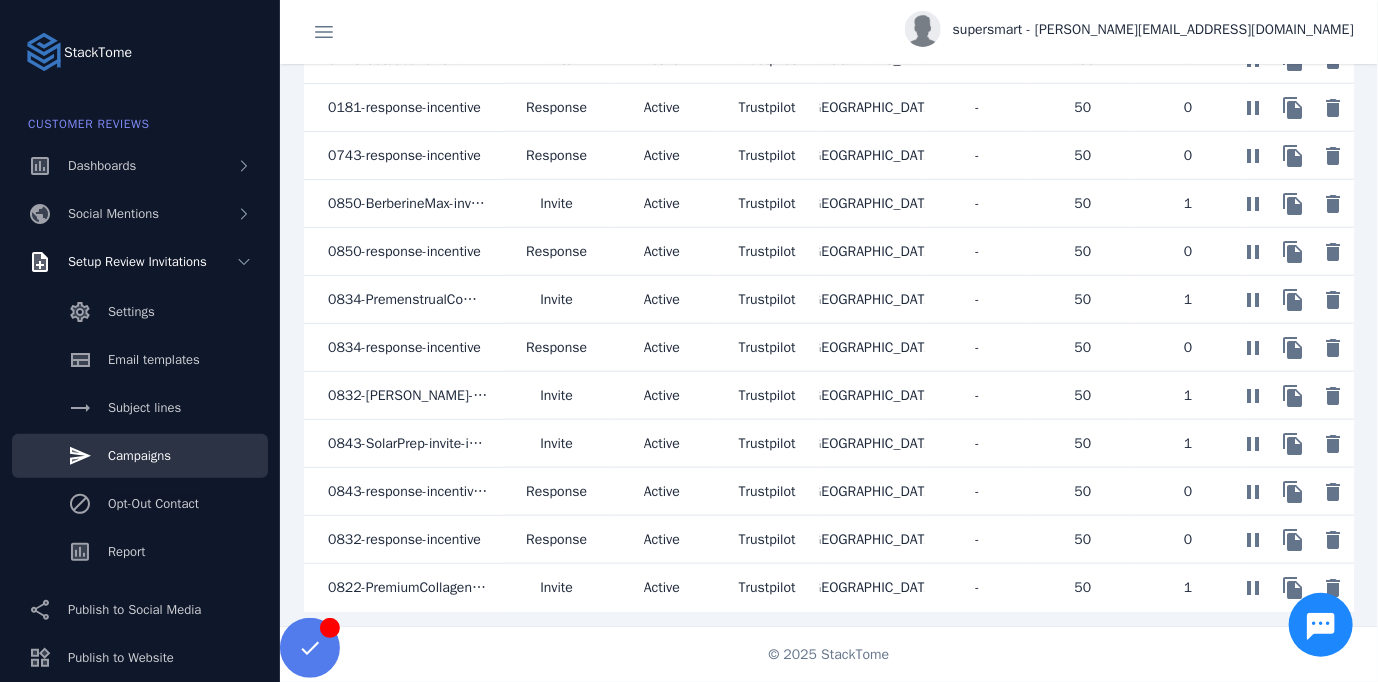 scroll, scrollTop: 930, scrollLeft: 0, axis: vertical 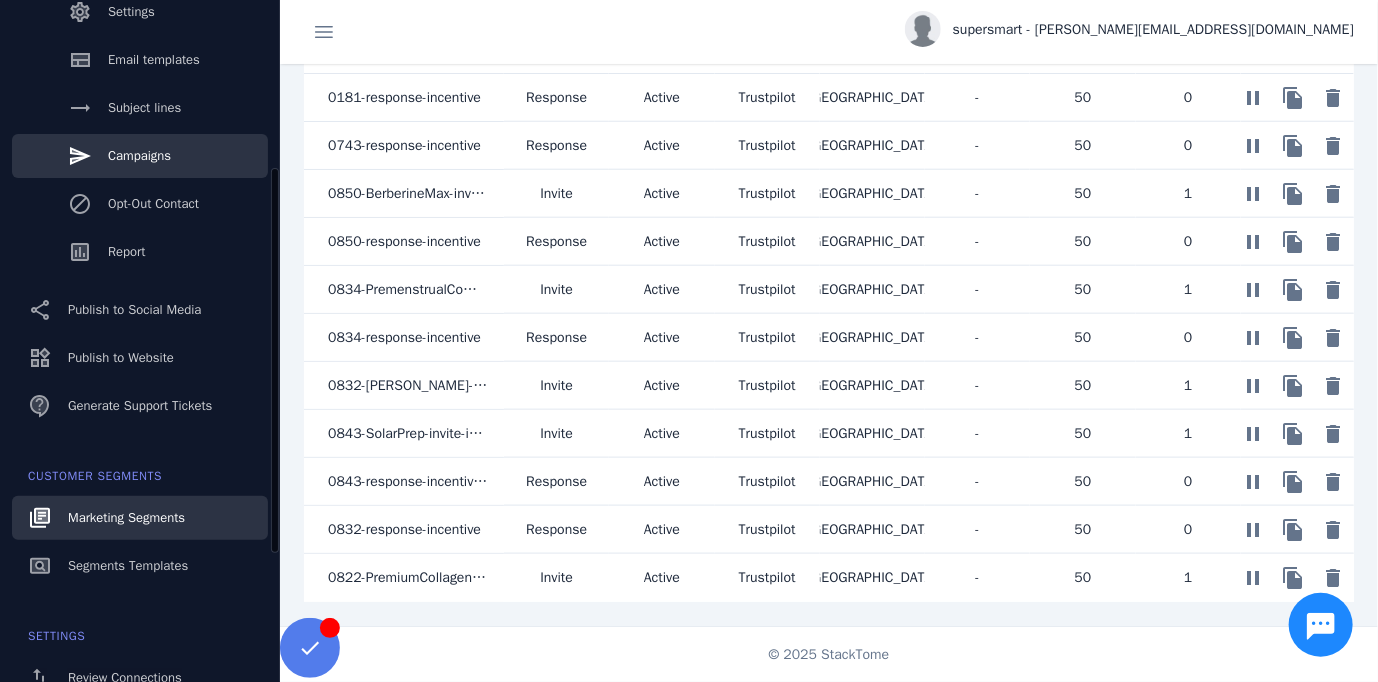 click on "Marketing Segments" 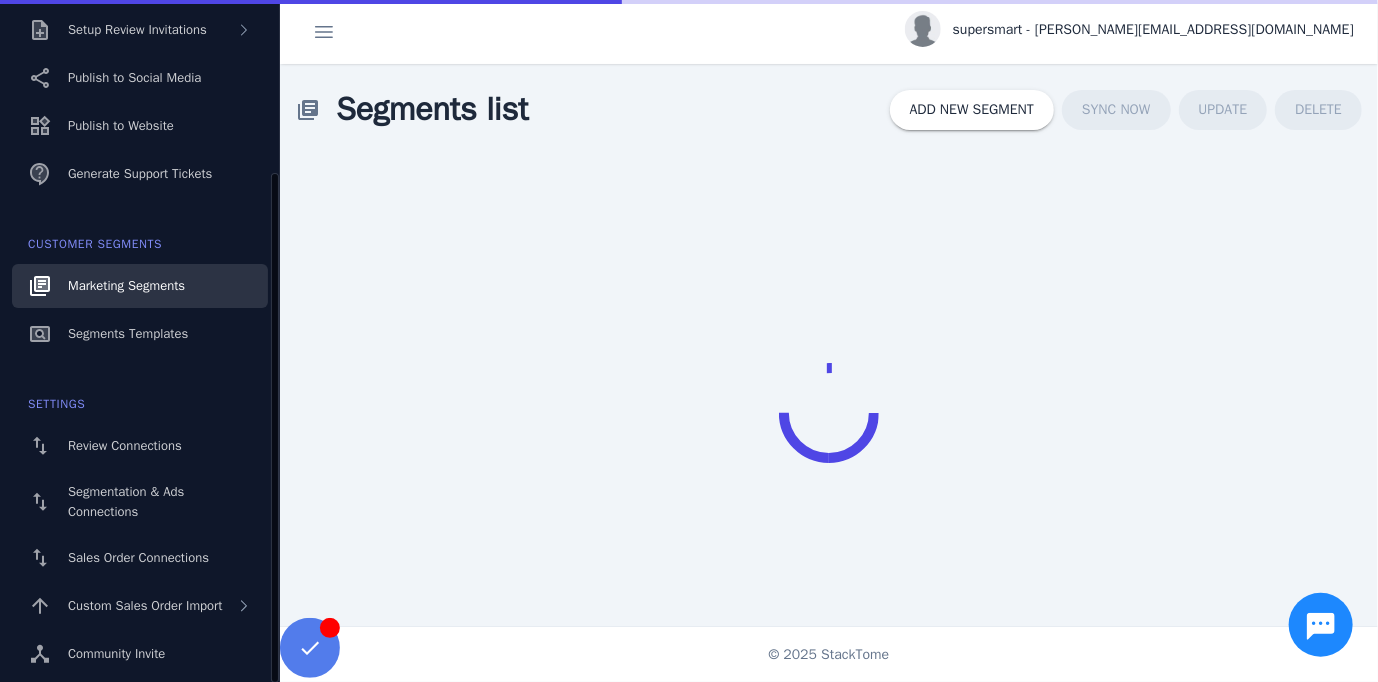 scroll, scrollTop: 232, scrollLeft: 0, axis: vertical 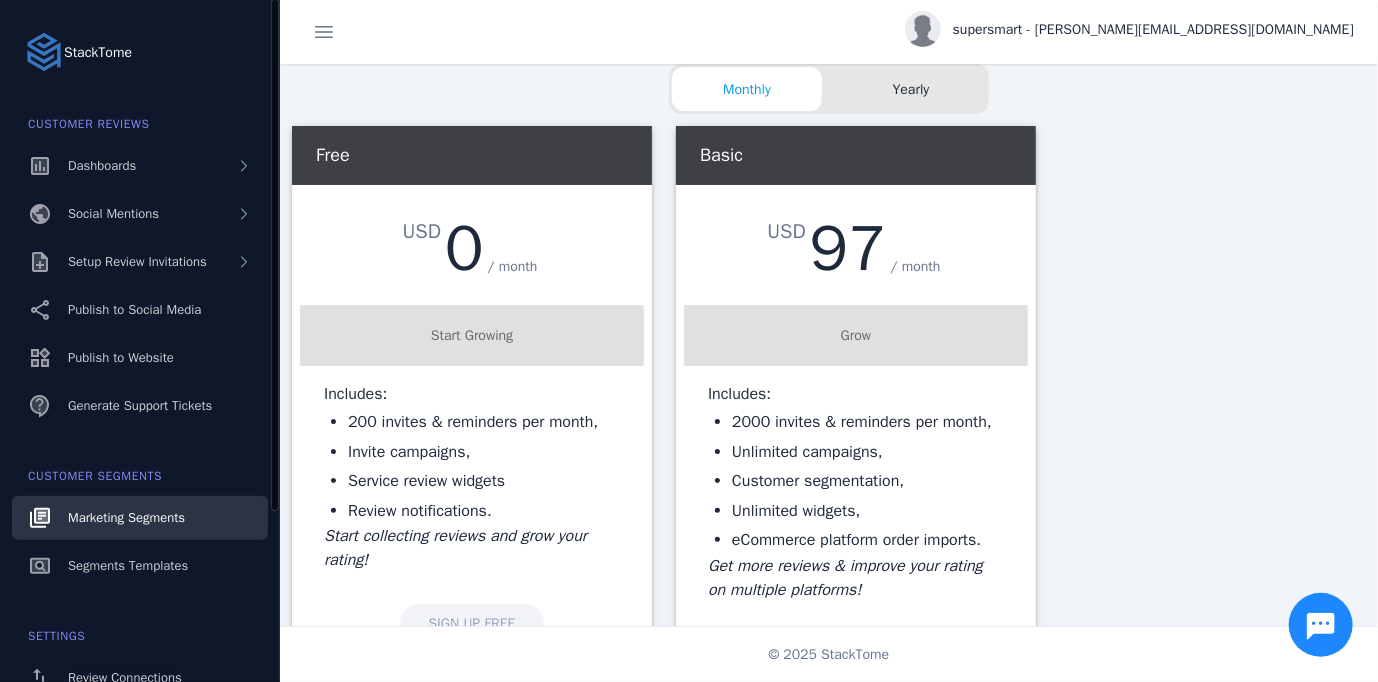 click on "Marketing Segments" 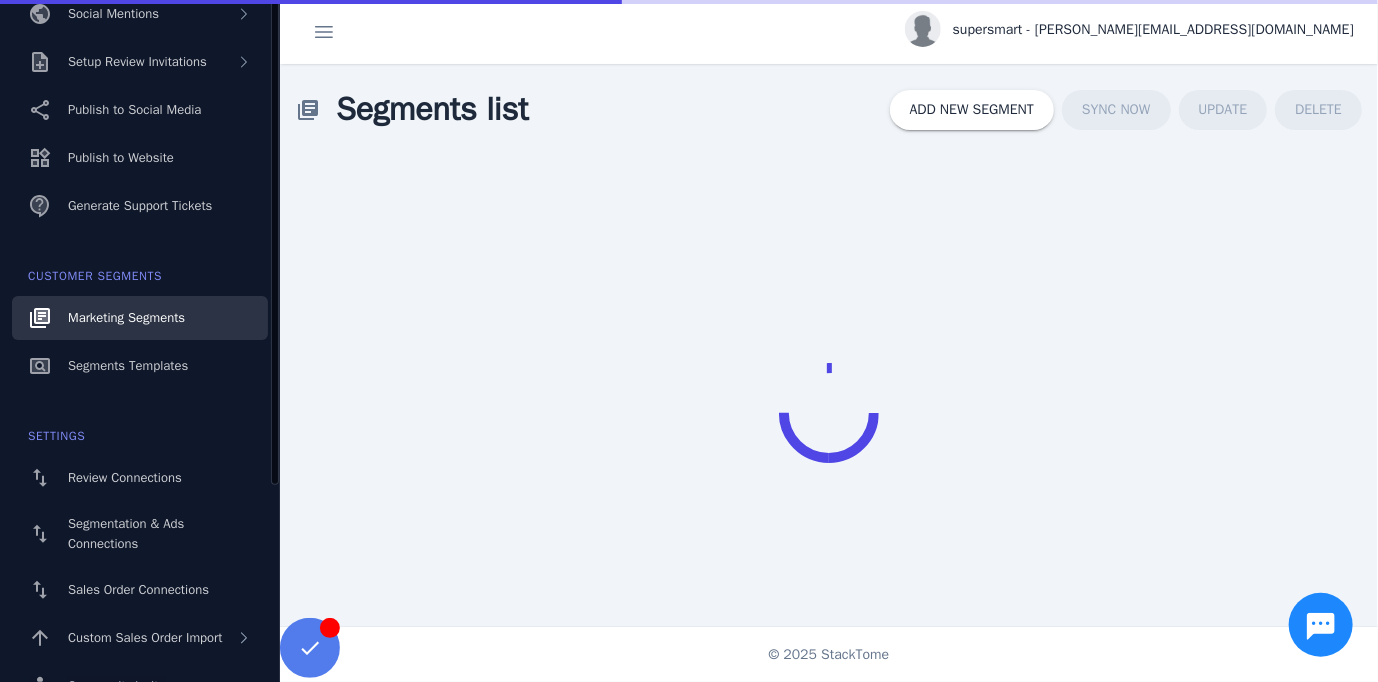 scroll, scrollTop: 230, scrollLeft: 0, axis: vertical 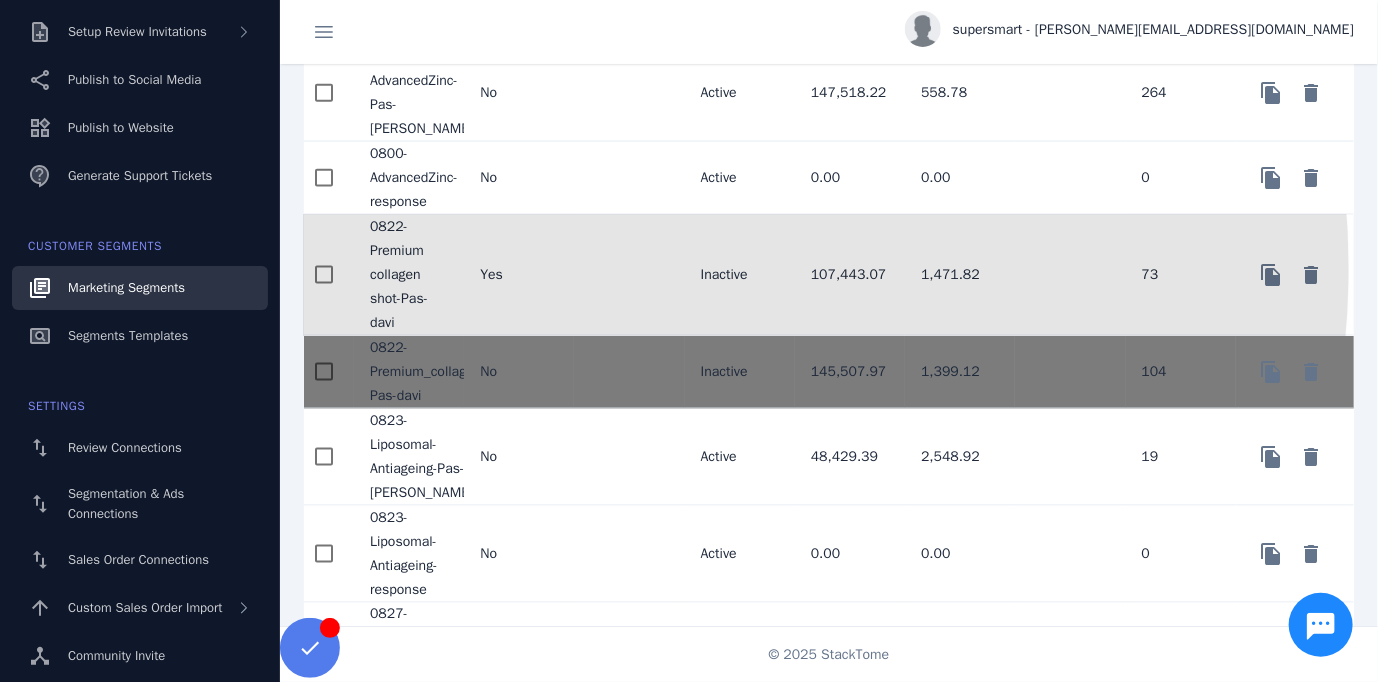 click 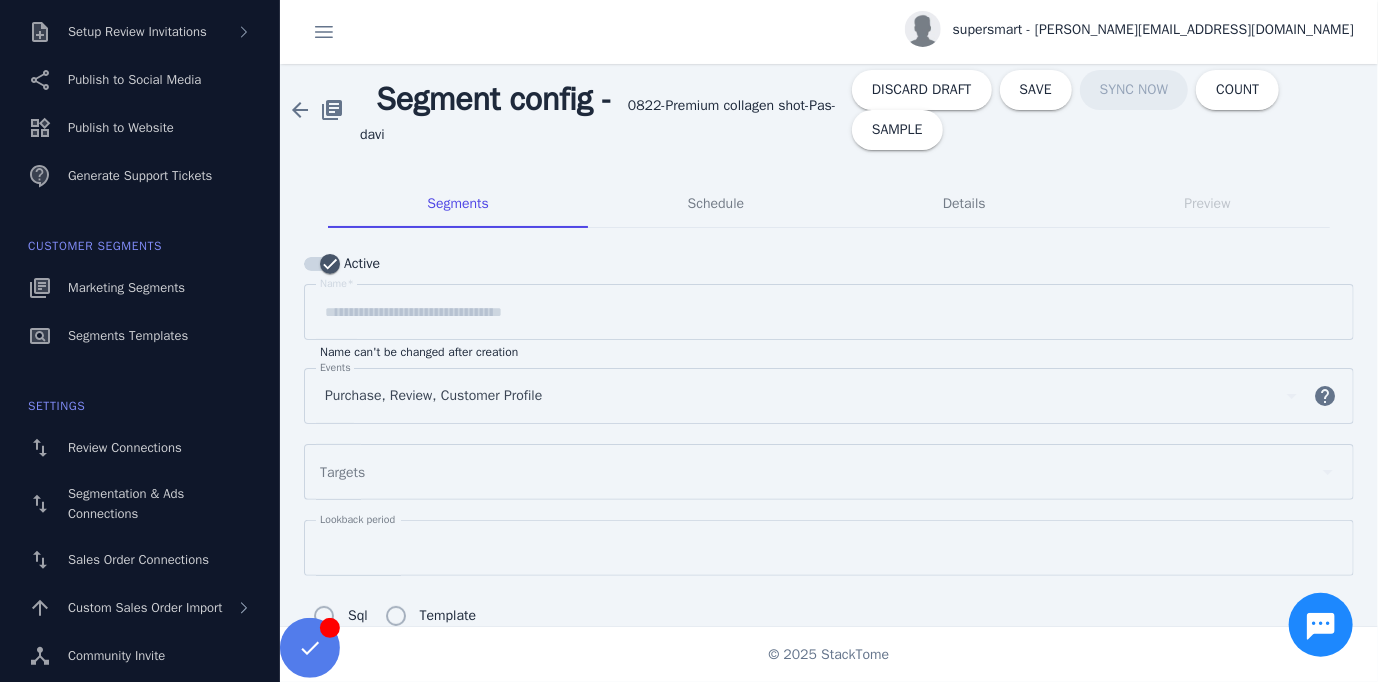 scroll, scrollTop: 0, scrollLeft: 0, axis: both 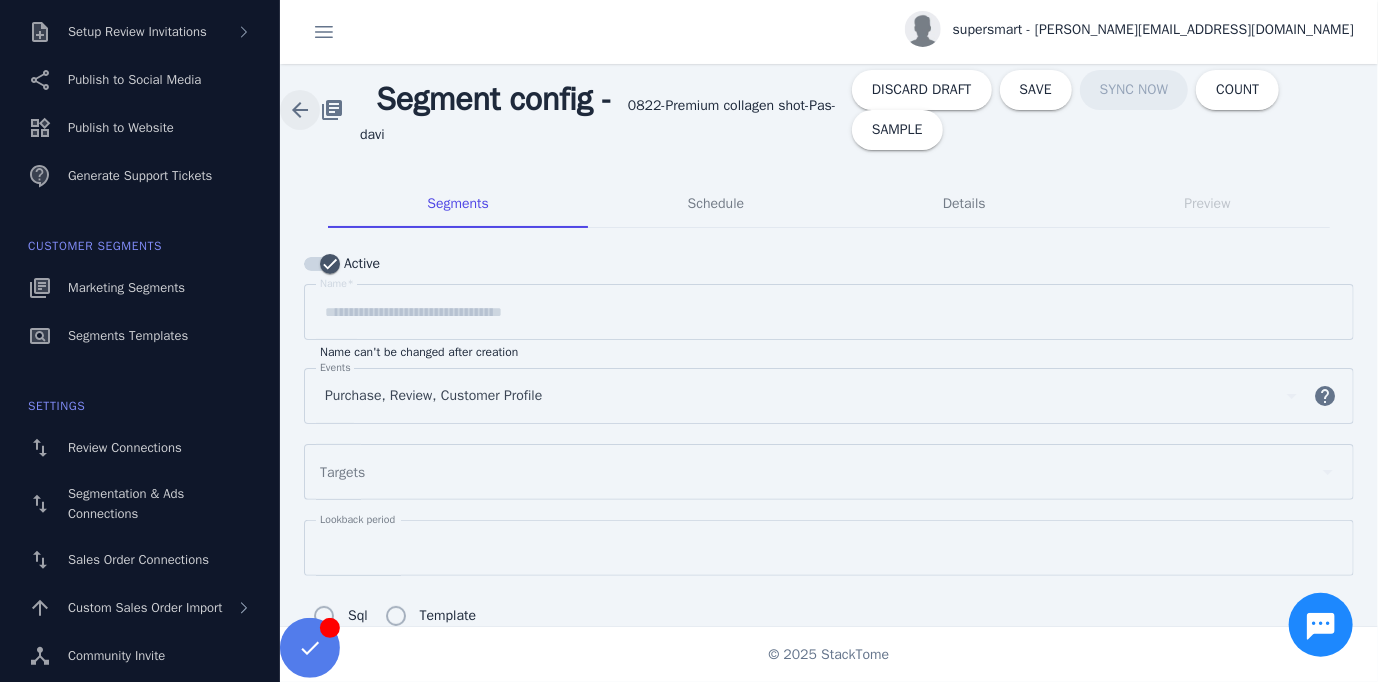 click 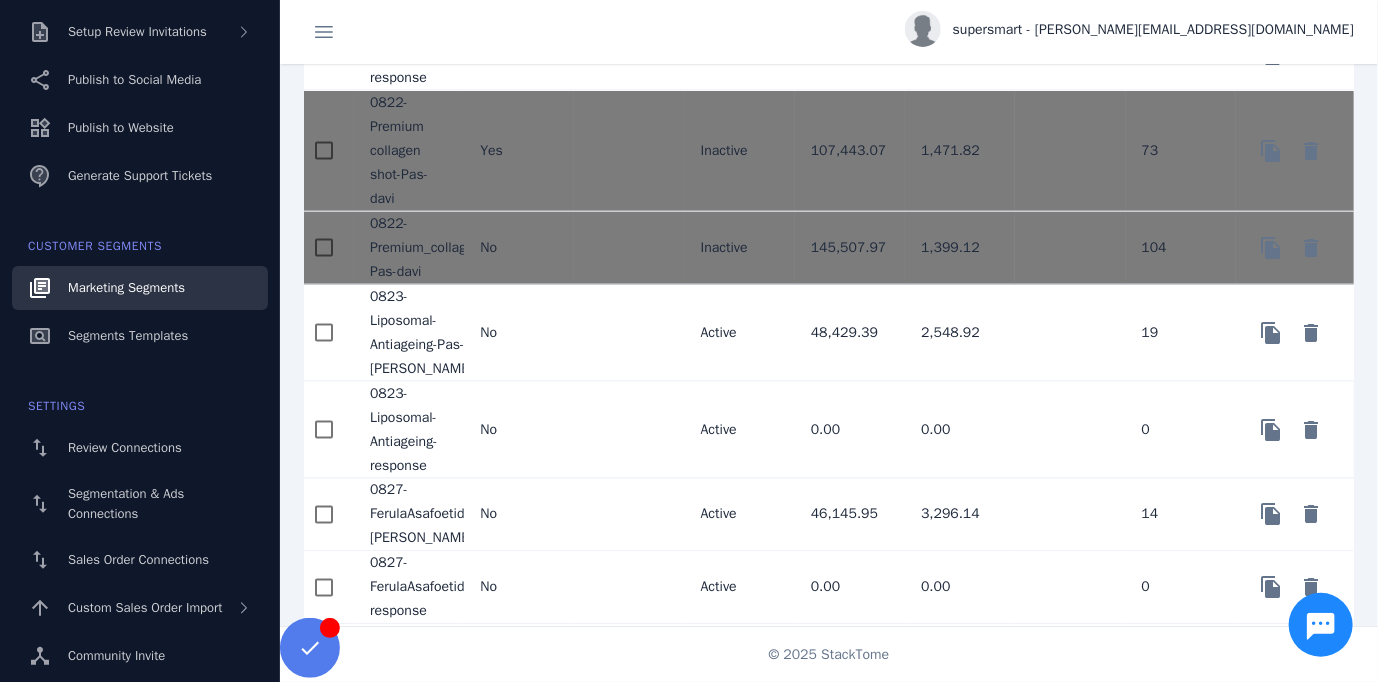 scroll, scrollTop: 1200, scrollLeft: 0, axis: vertical 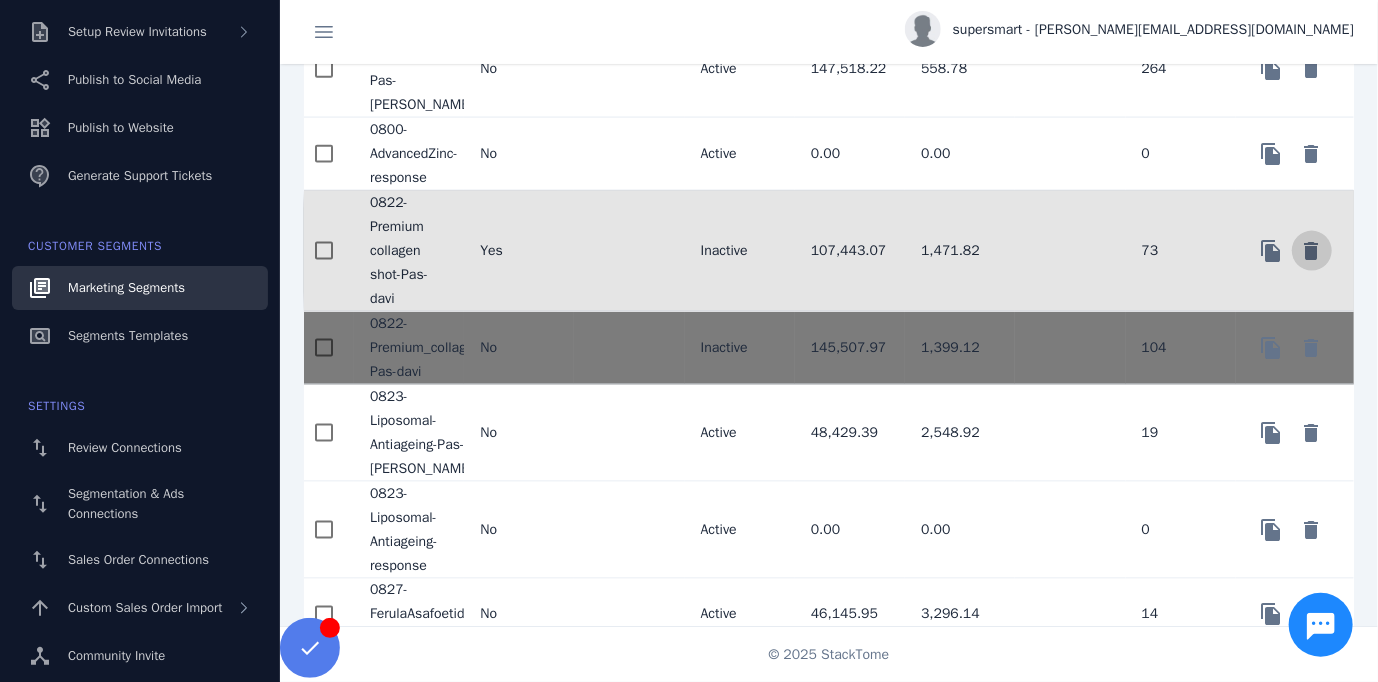 click at bounding box center (1312, 251) 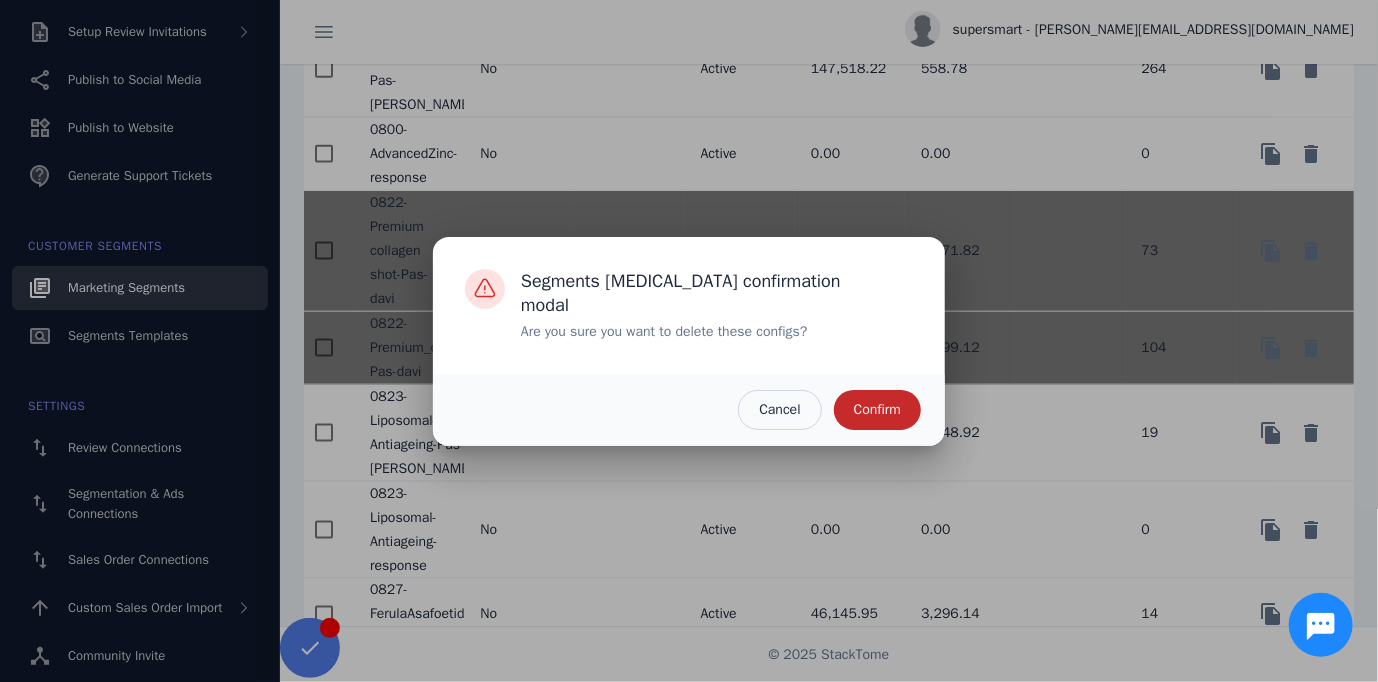 click on "Confirm" at bounding box center [877, 410] 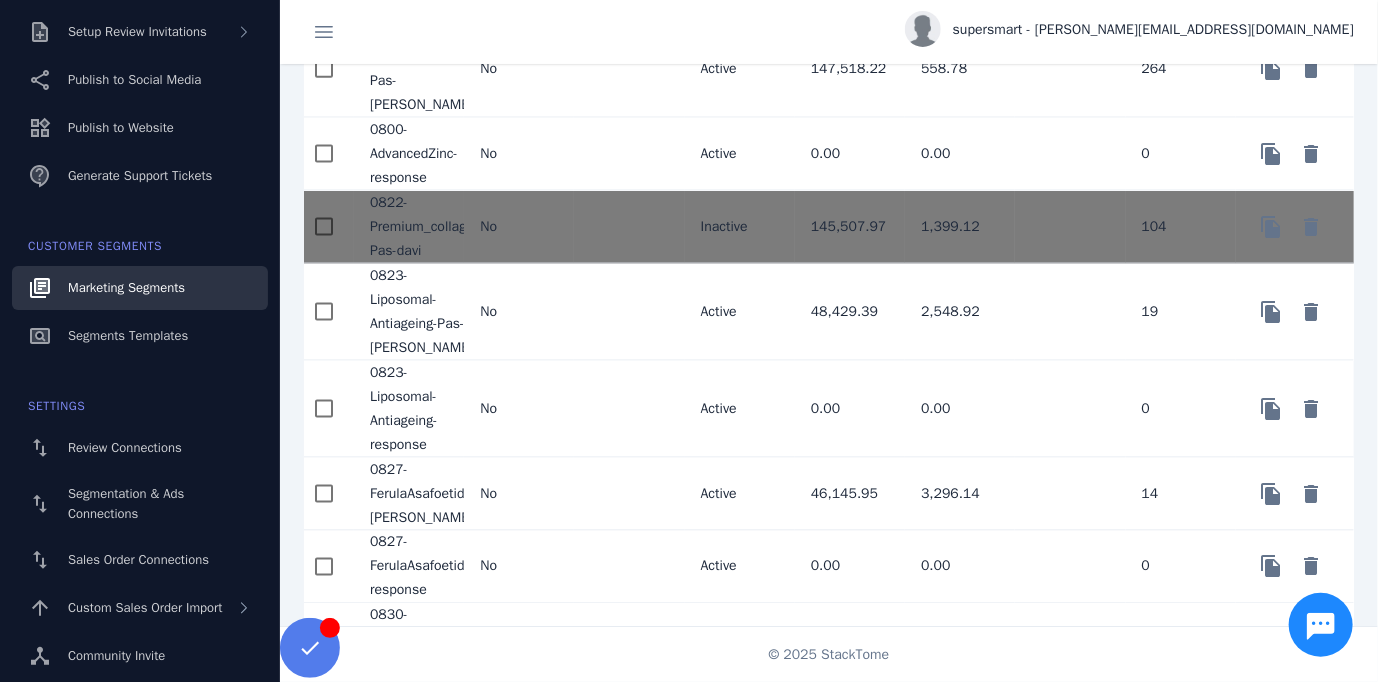 scroll, scrollTop: 1056, scrollLeft: 0, axis: vertical 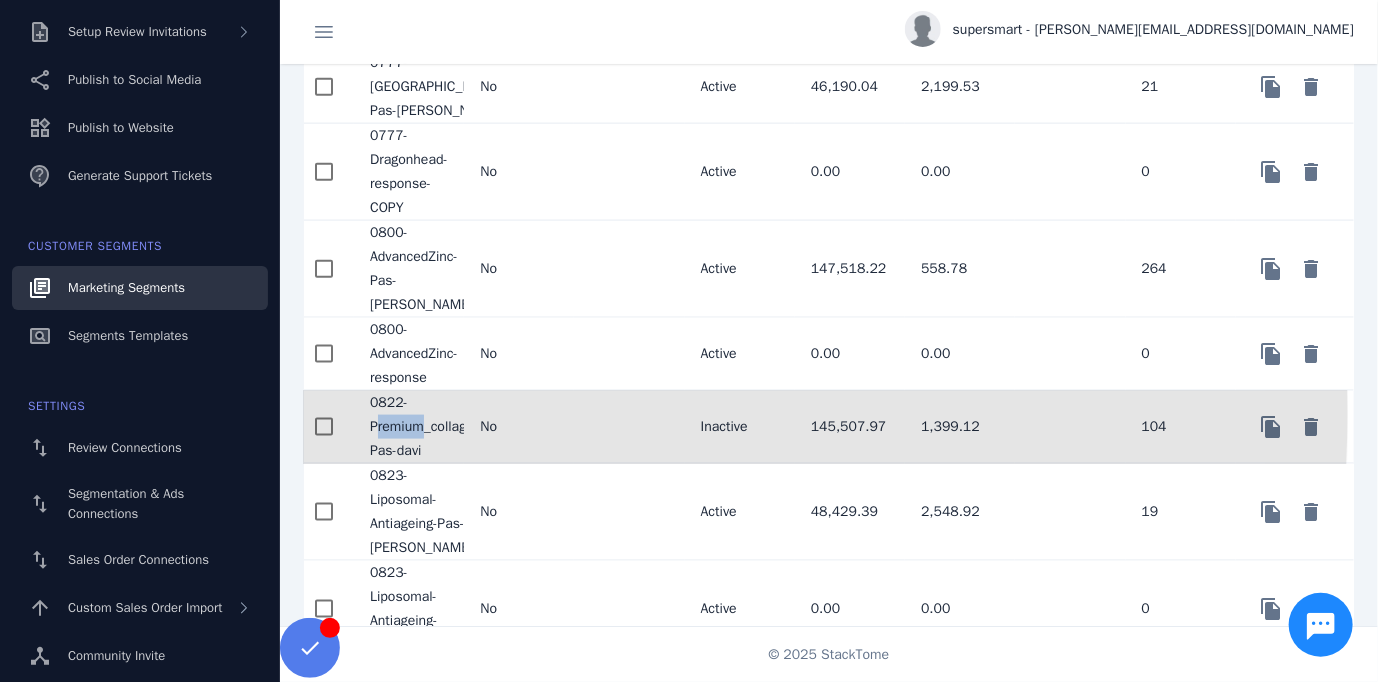 click on "0822-Premium_collagen_shot-Pas-davi" 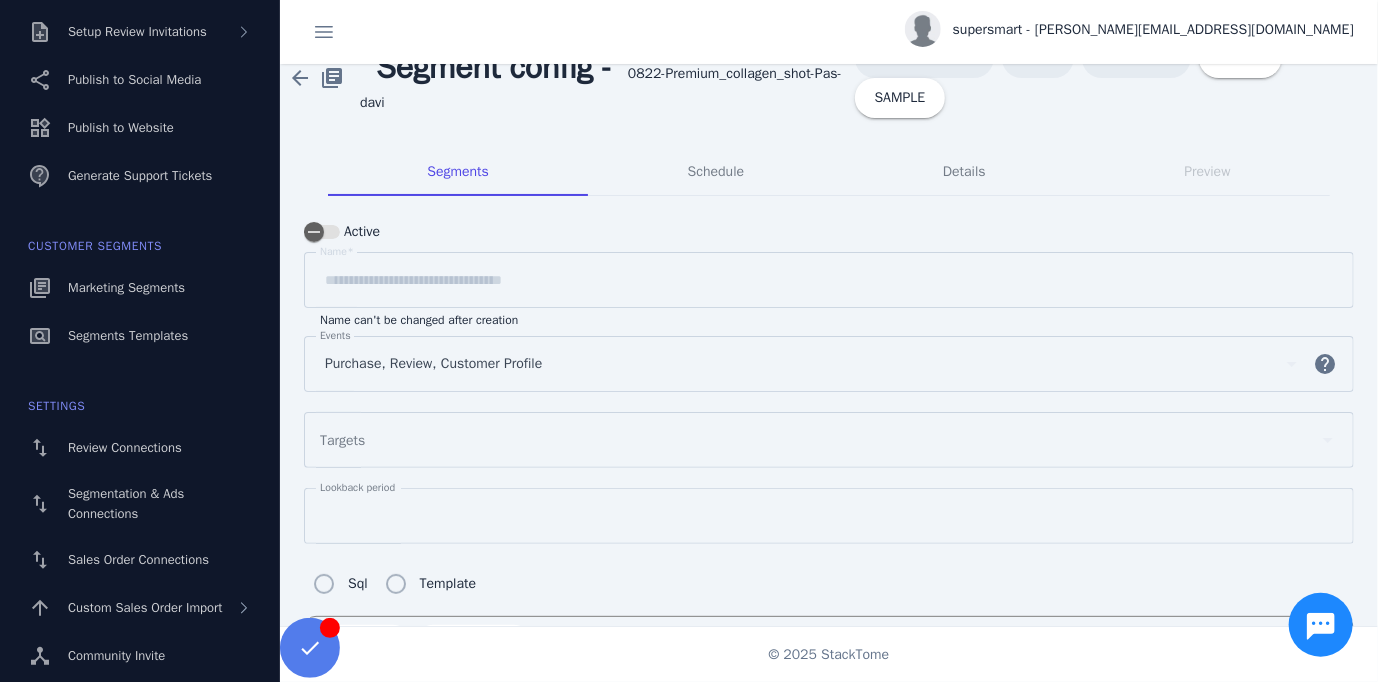 scroll, scrollTop: 19, scrollLeft: 0, axis: vertical 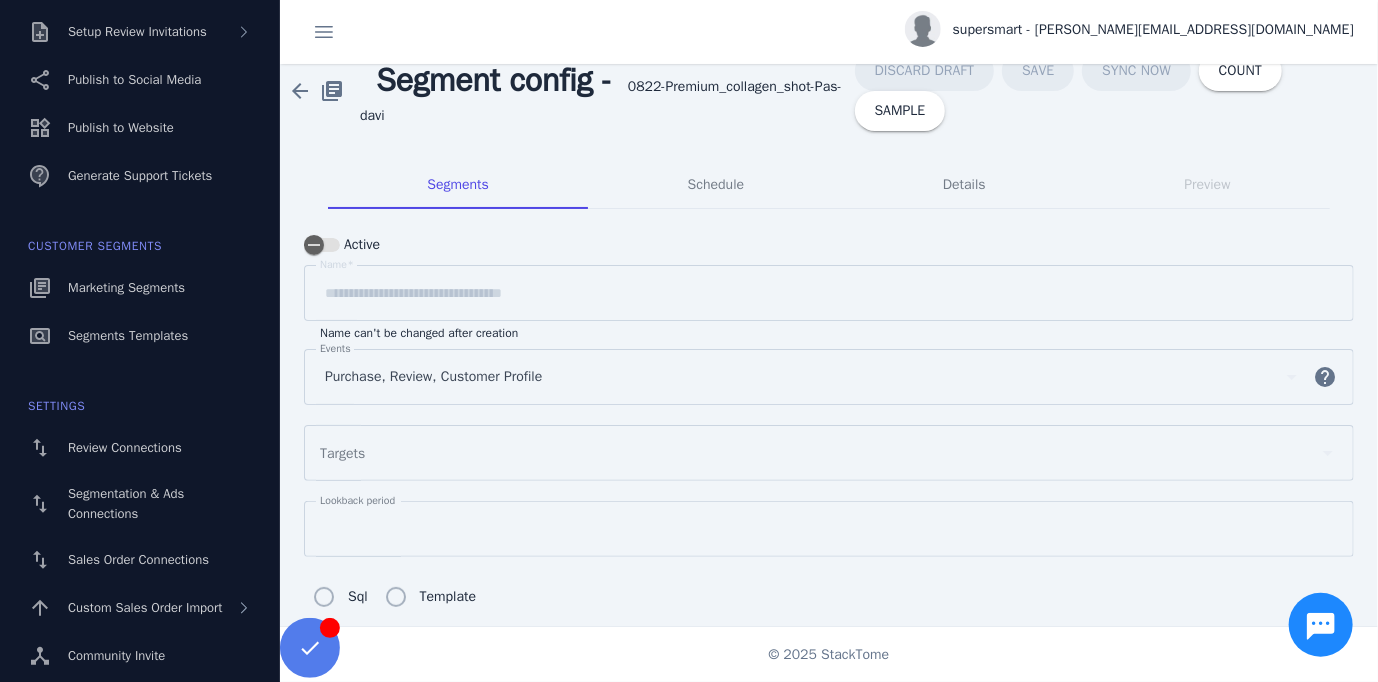 click on "Active" at bounding box center (360, 245) 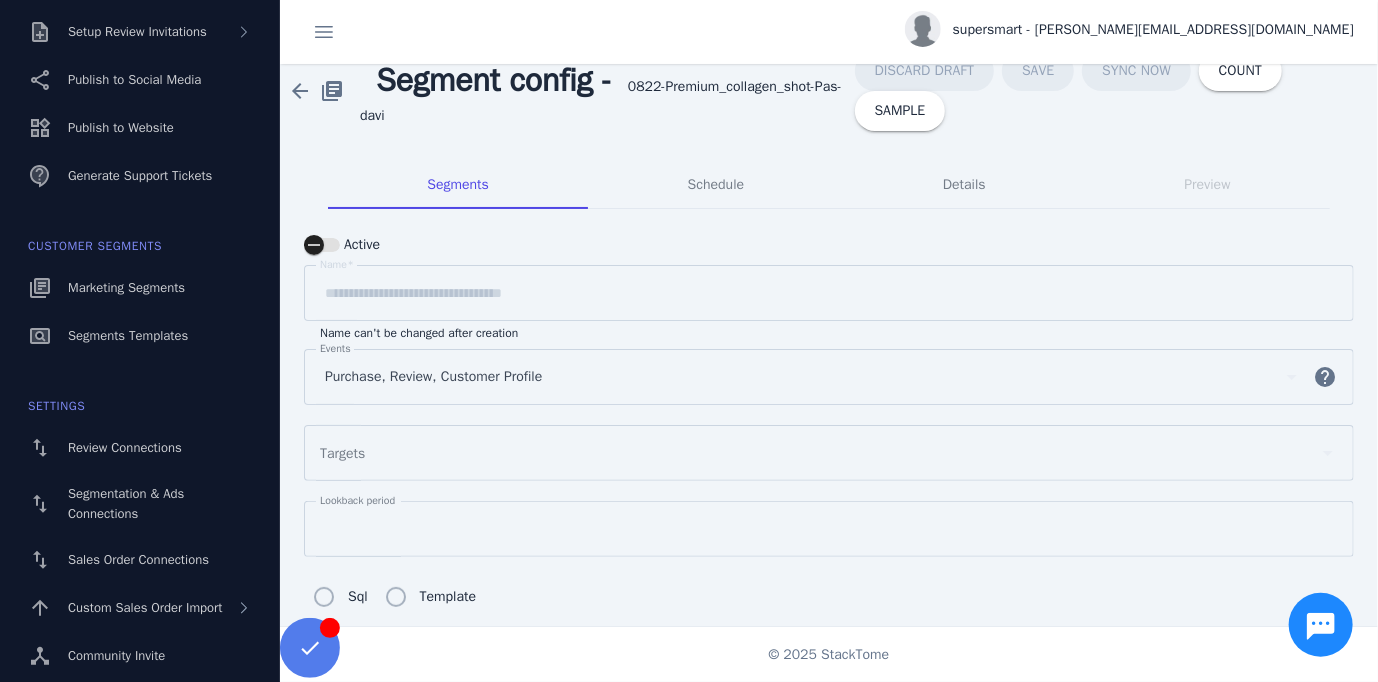 click on "Active" at bounding box center [322, 245] 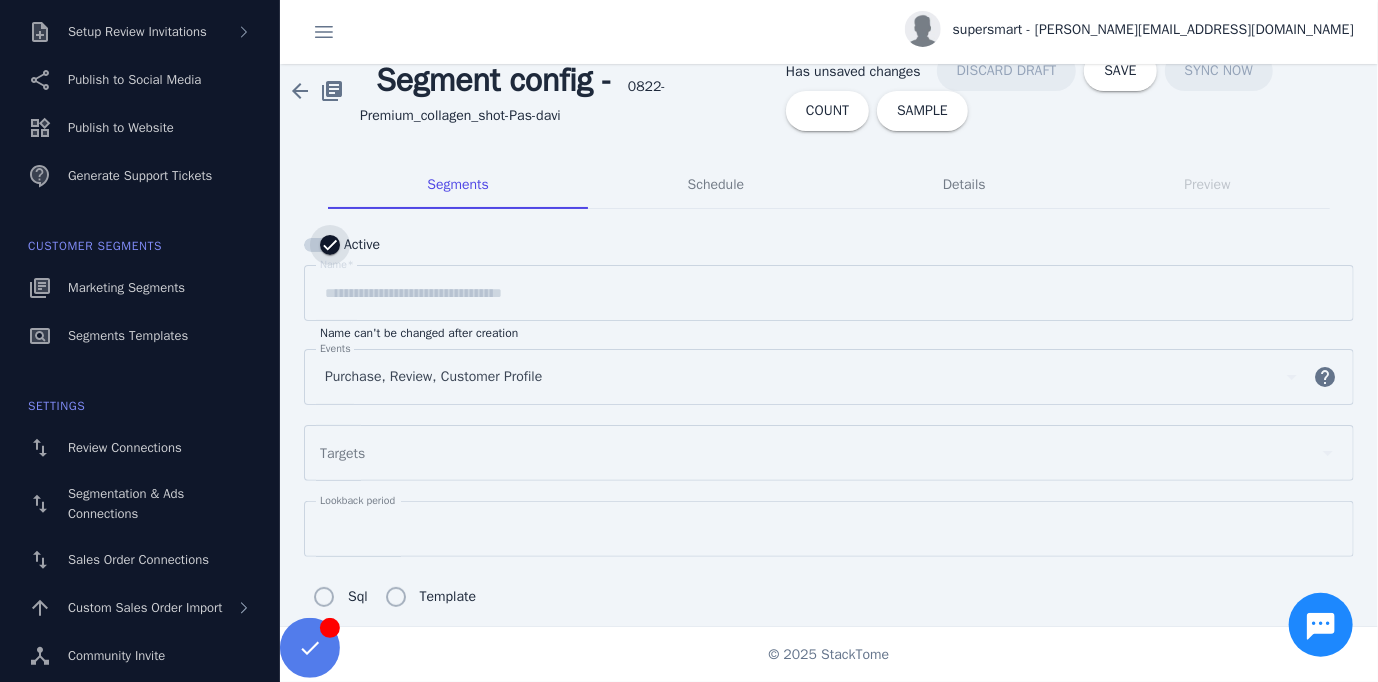 scroll, scrollTop: 0, scrollLeft: 0, axis: both 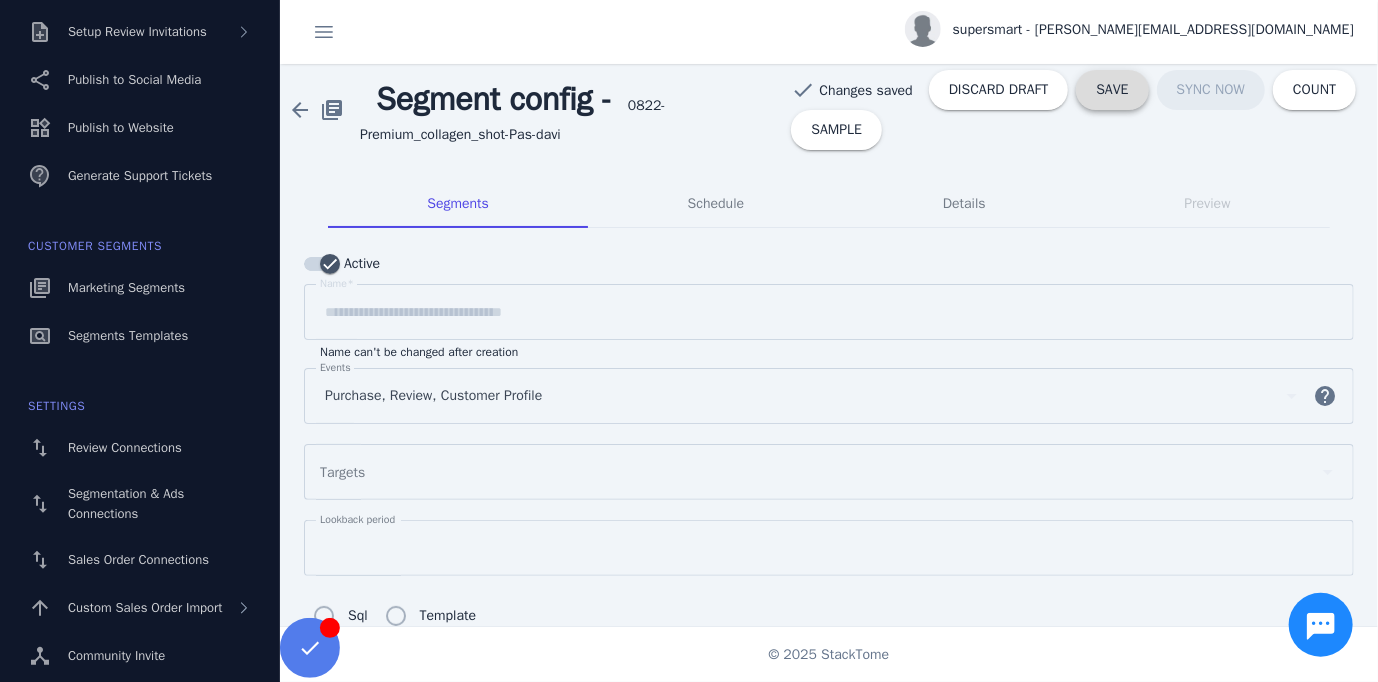 click on "SAVE" 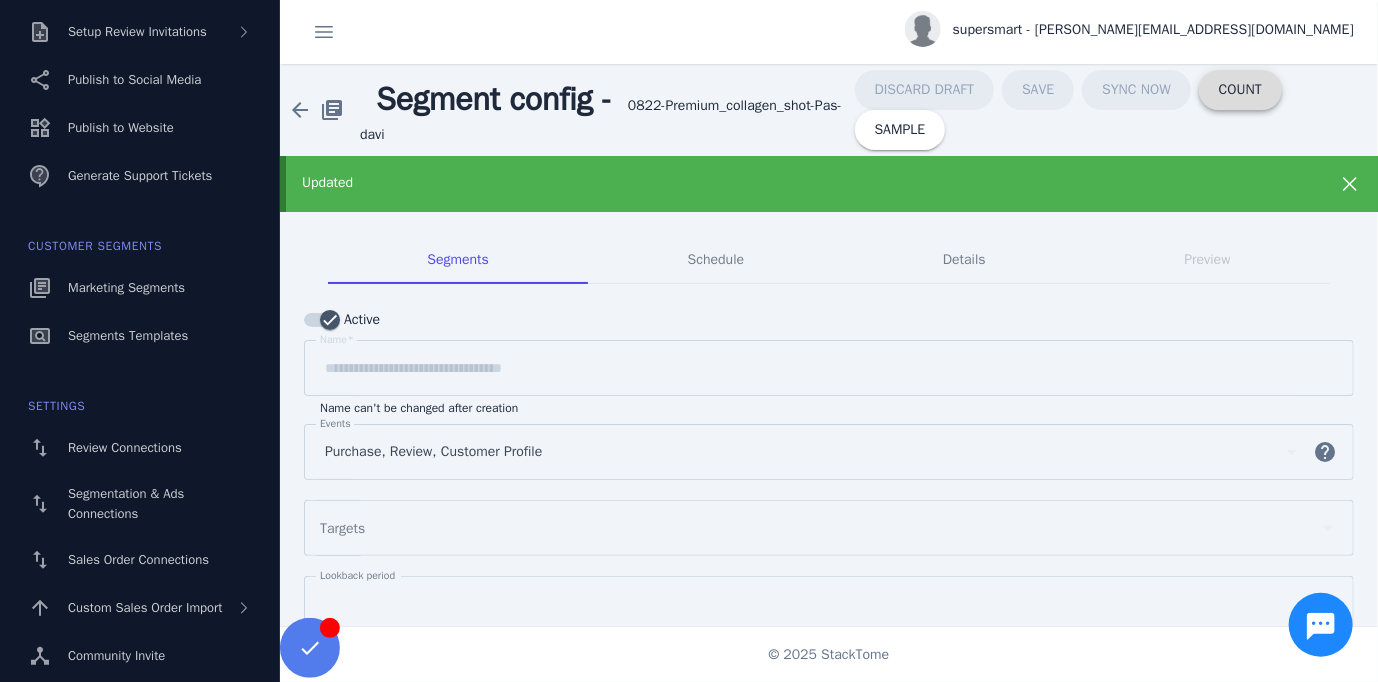 click on "COUNT" 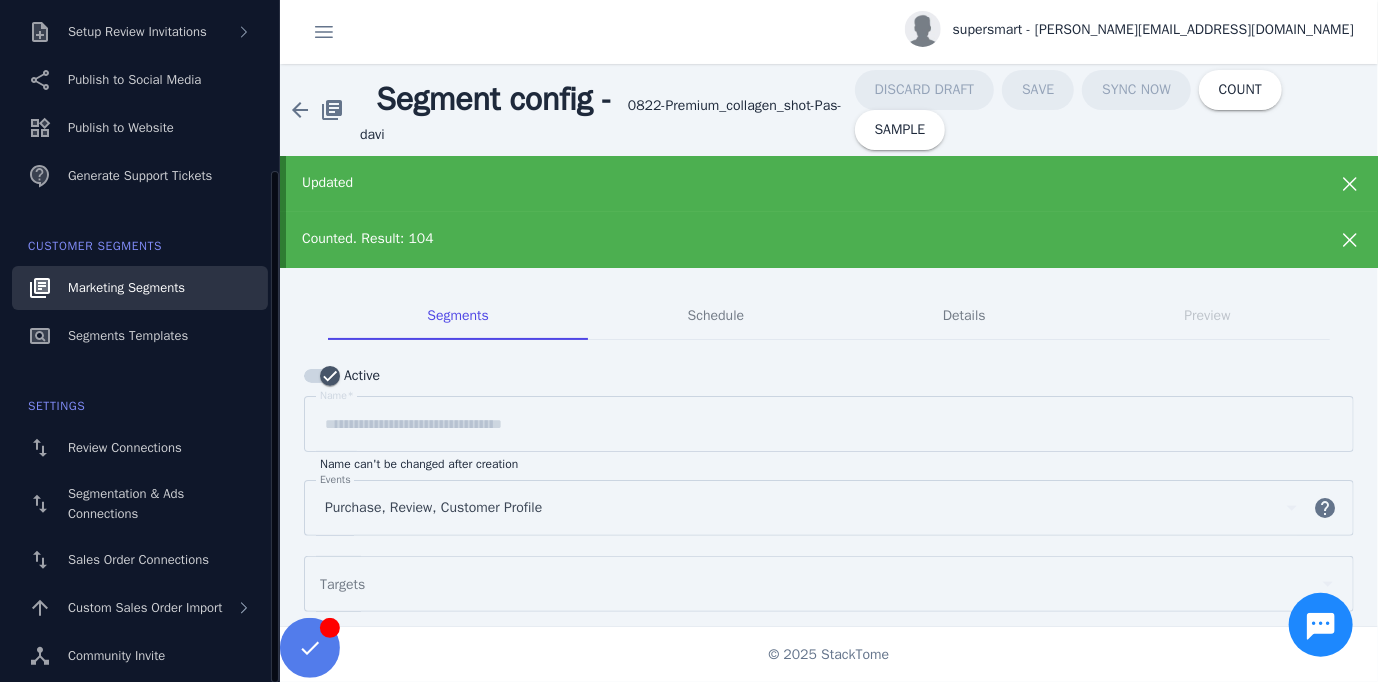 click on "Marketing Segments" 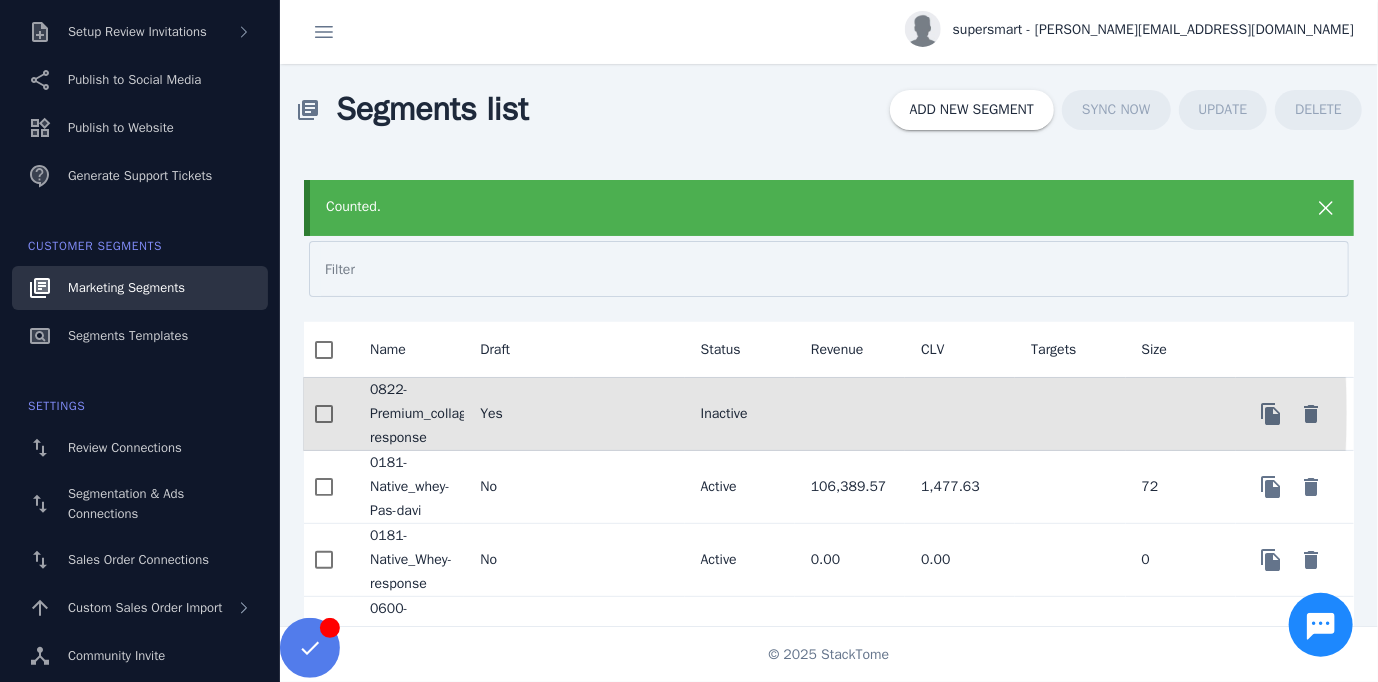 click on "Yes" 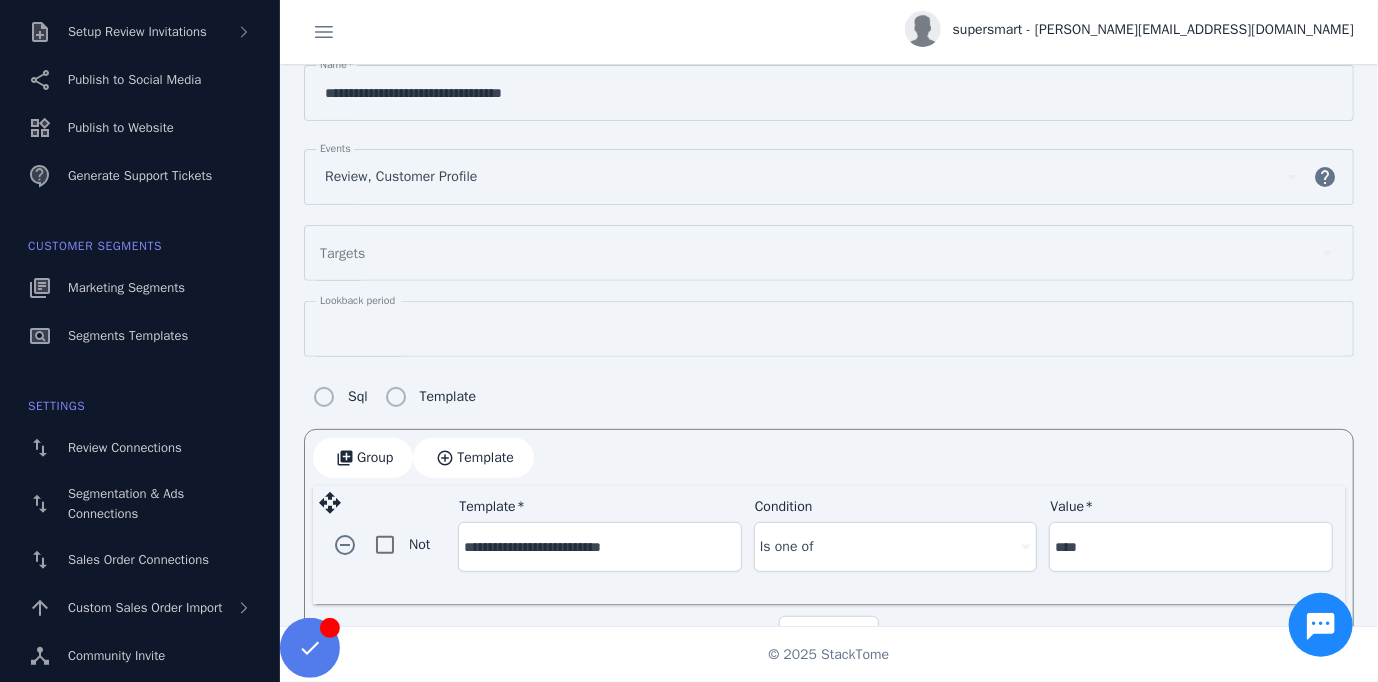 scroll, scrollTop: 19, scrollLeft: 0, axis: vertical 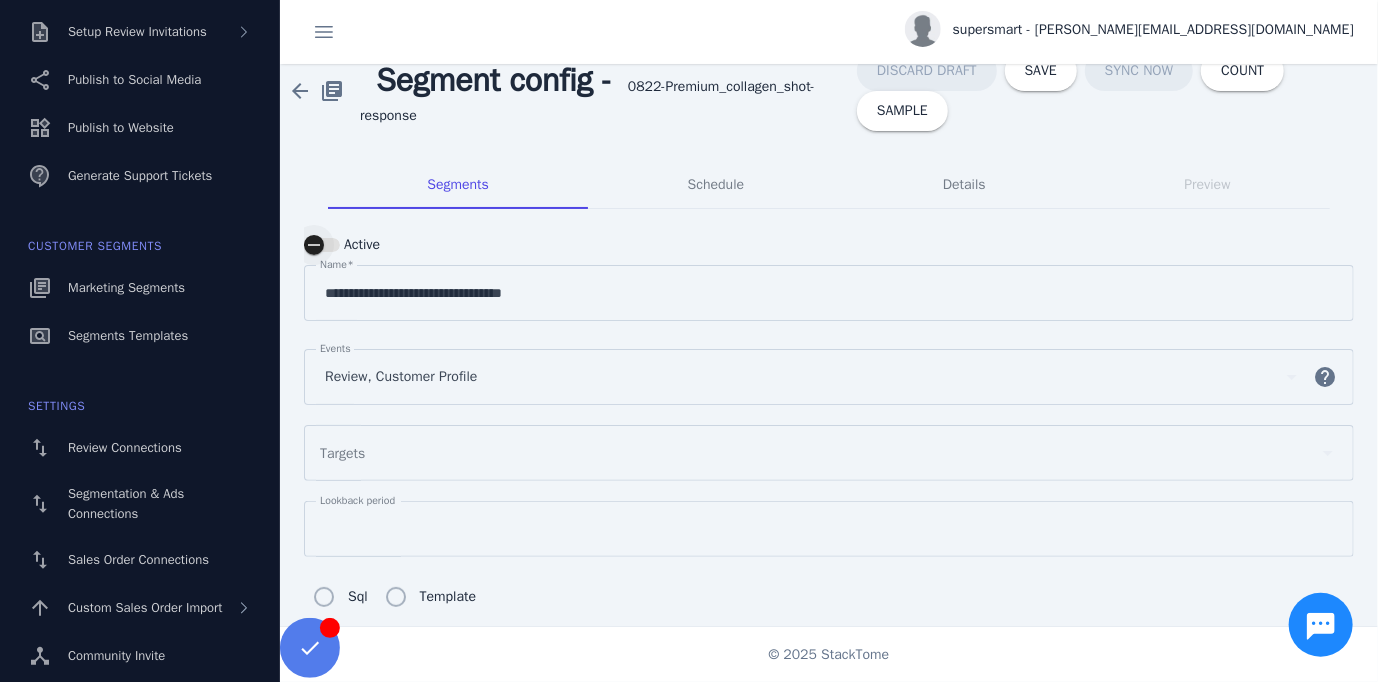 click at bounding box center [322, 245] 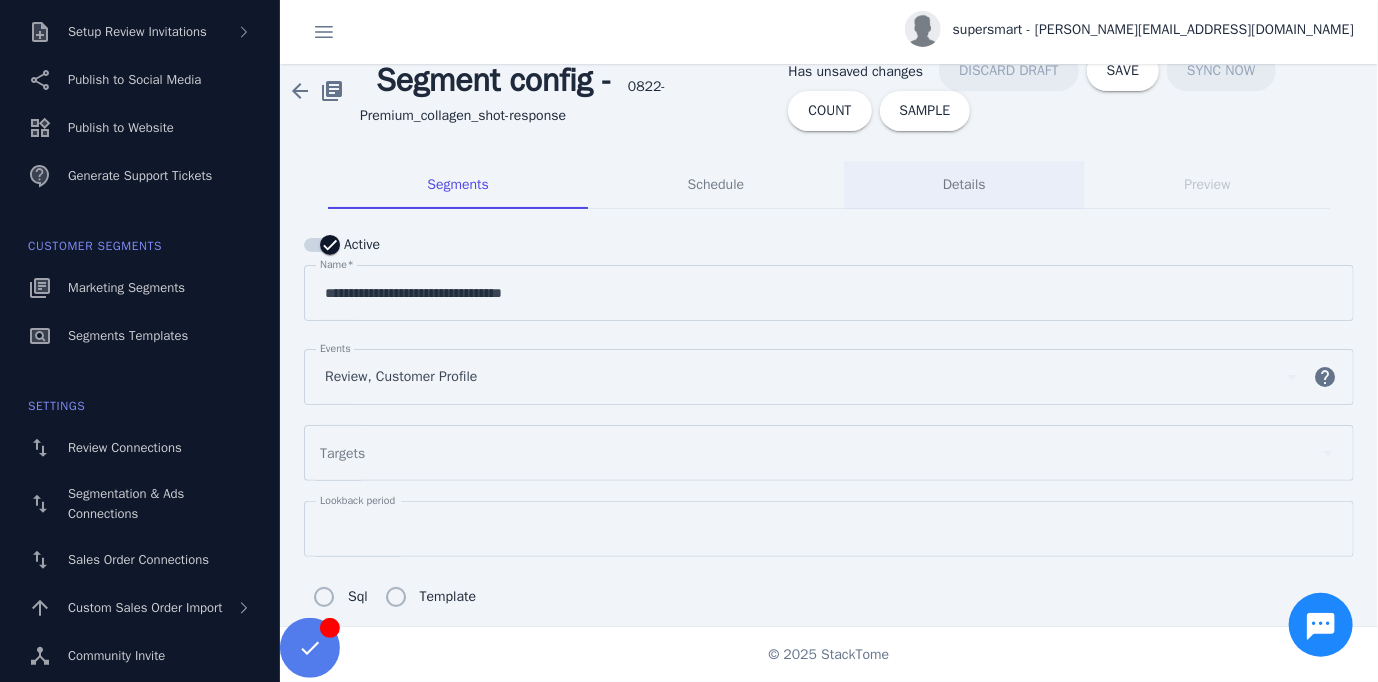 scroll, scrollTop: 0, scrollLeft: 0, axis: both 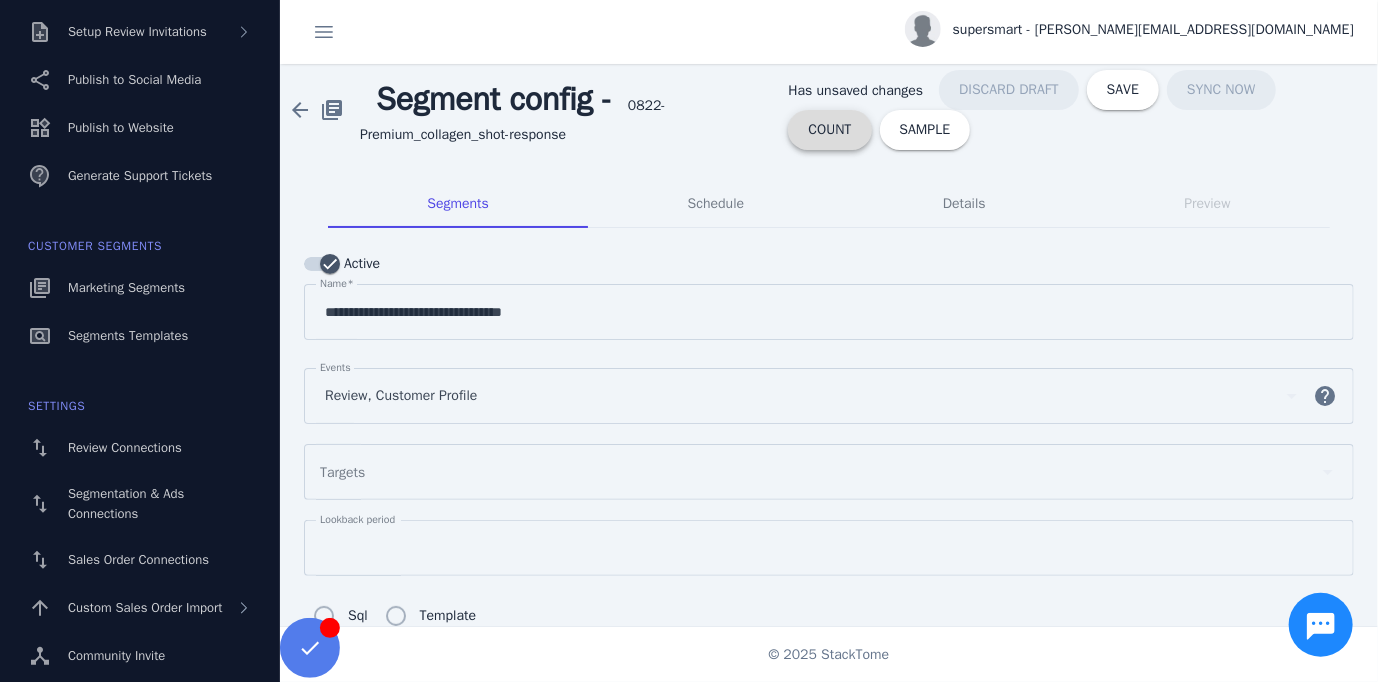 click 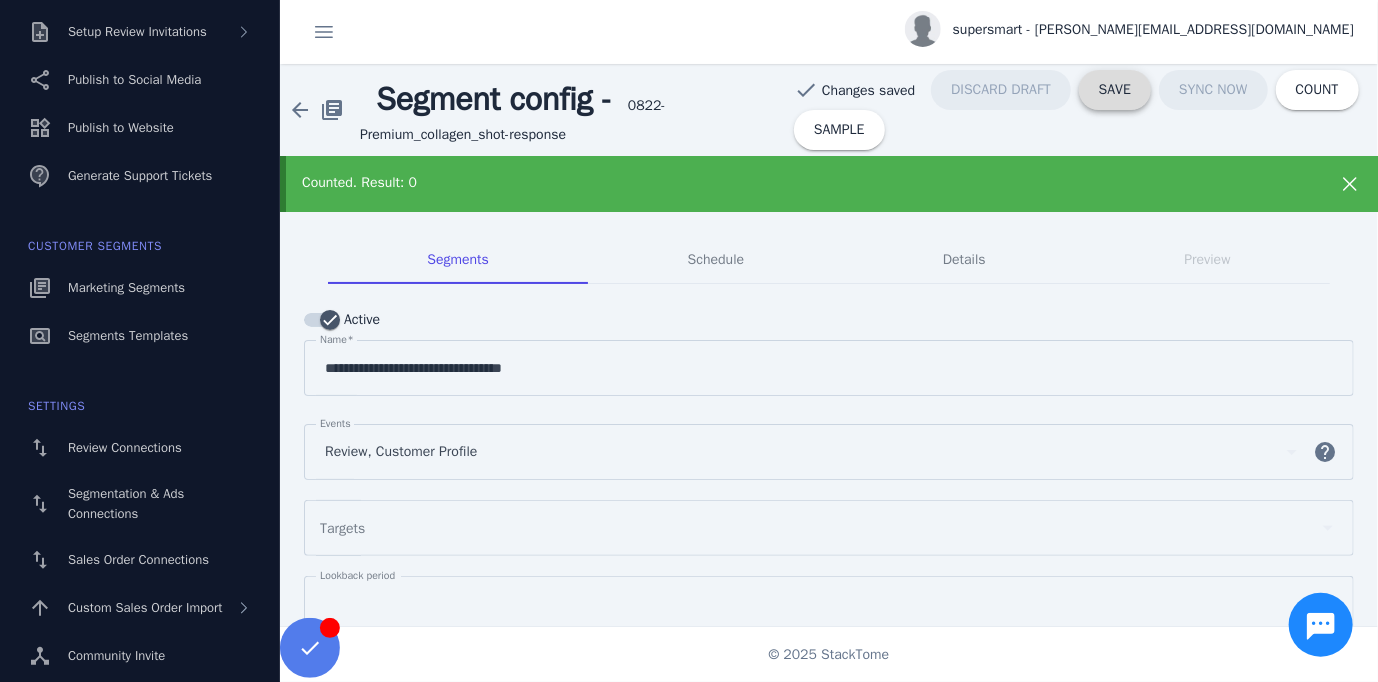 click on "SAVE" 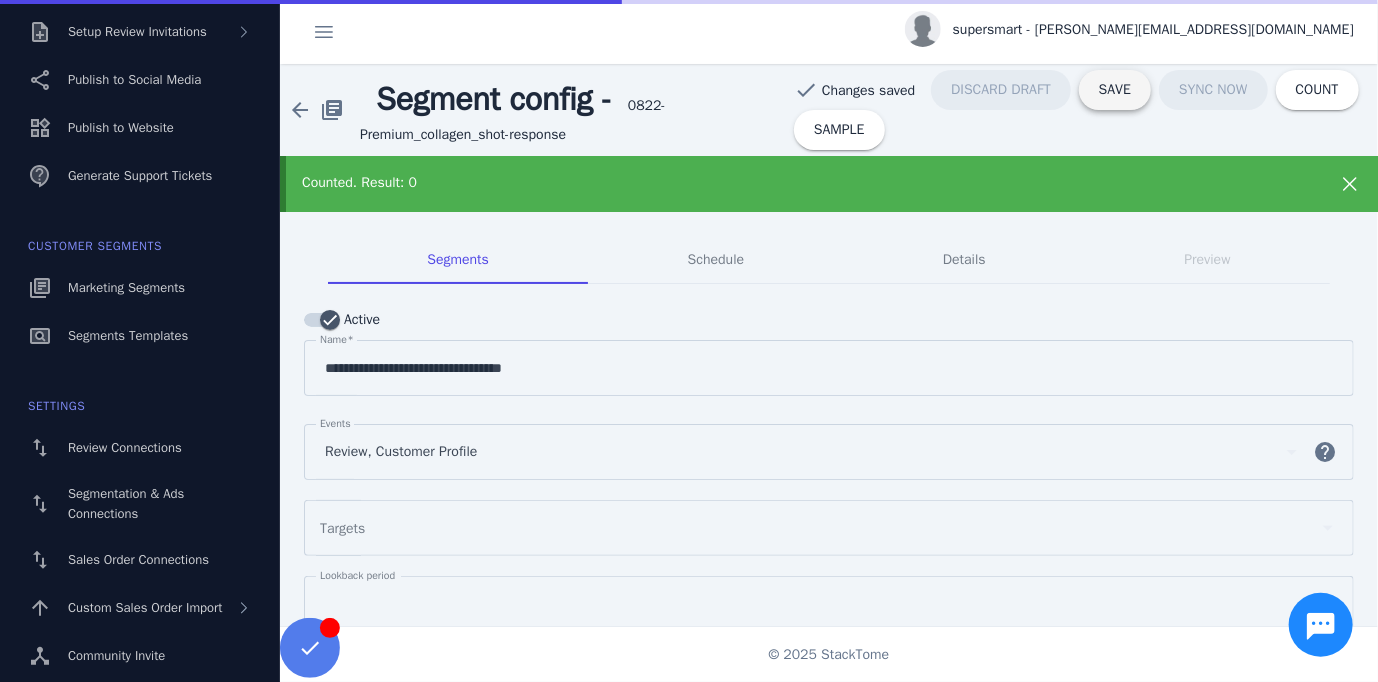 type on "**********" 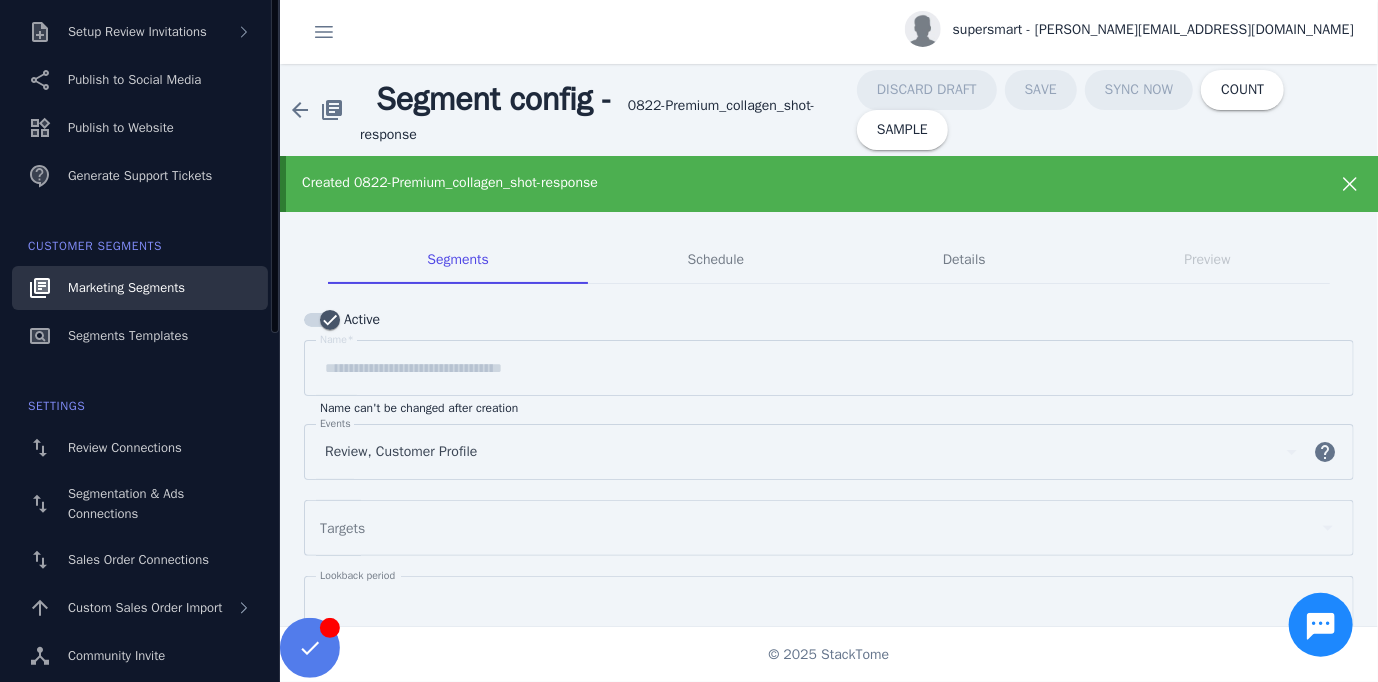 scroll, scrollTop: 30, scrollLeft: 0, axis: vertical 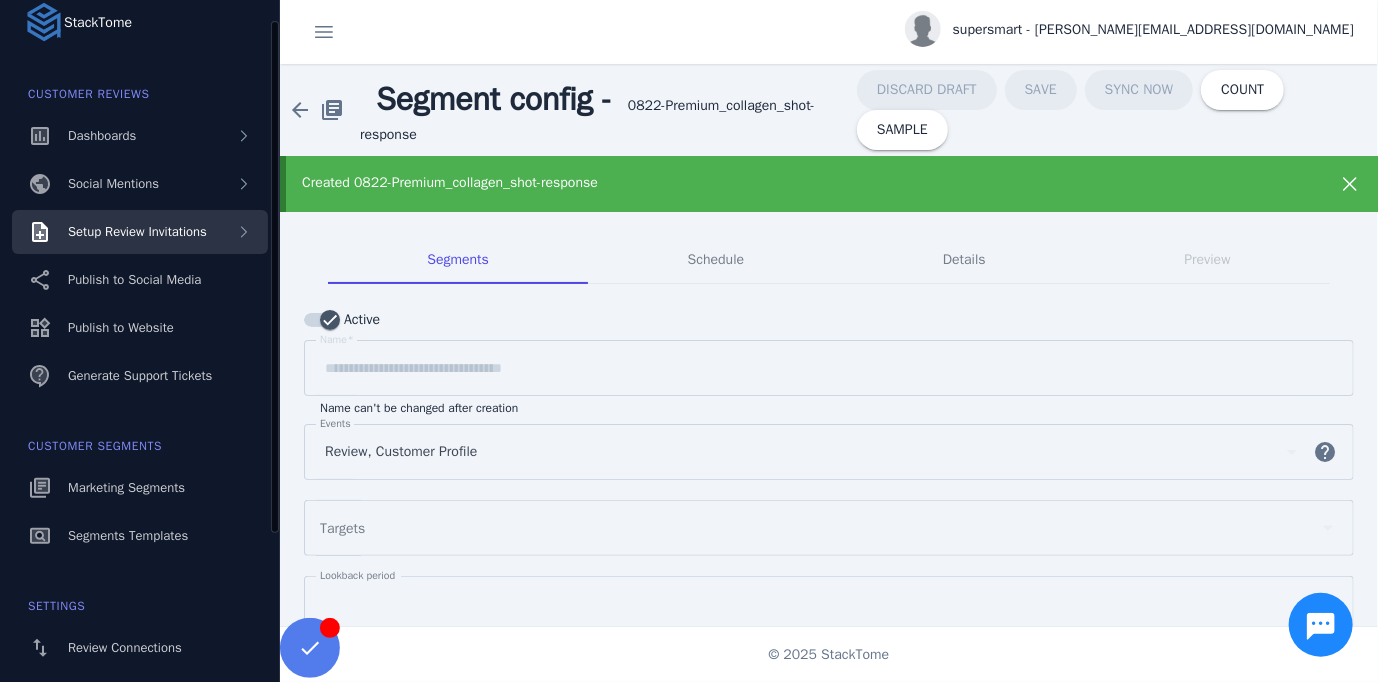 click on "Setup Review Invitations" 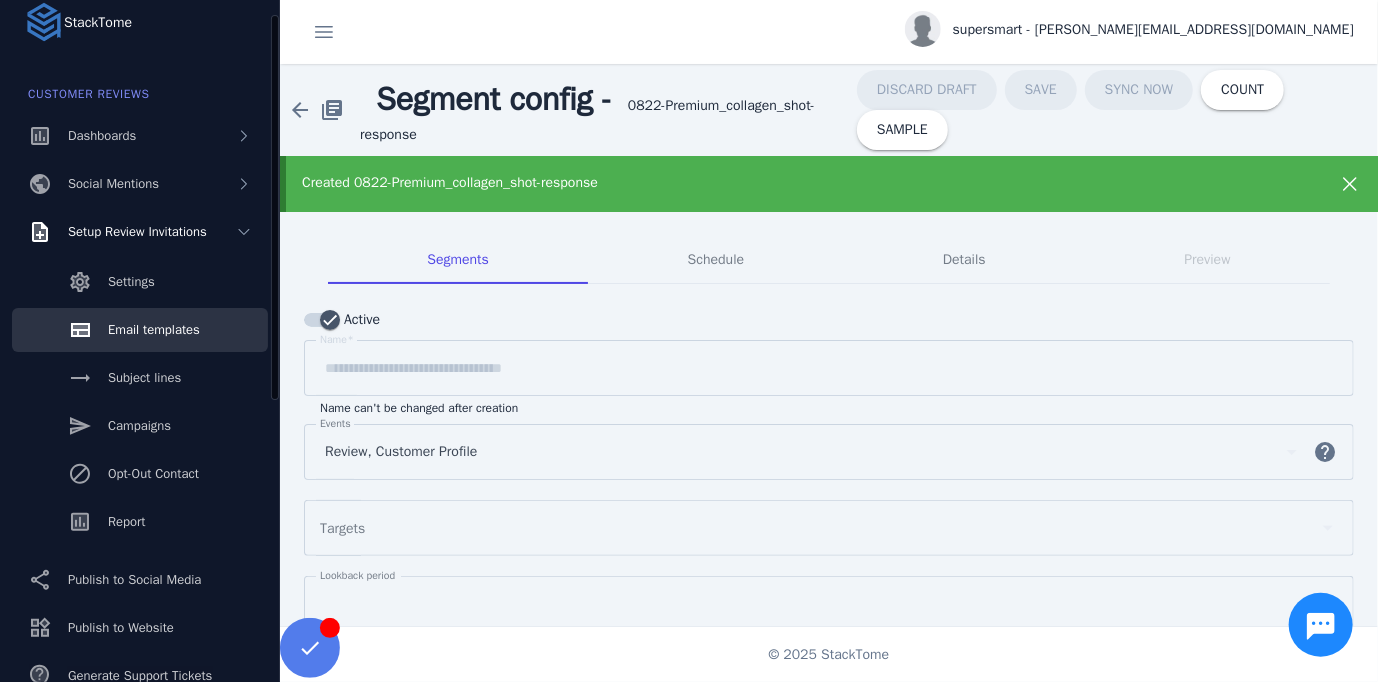 click on "Email templates" 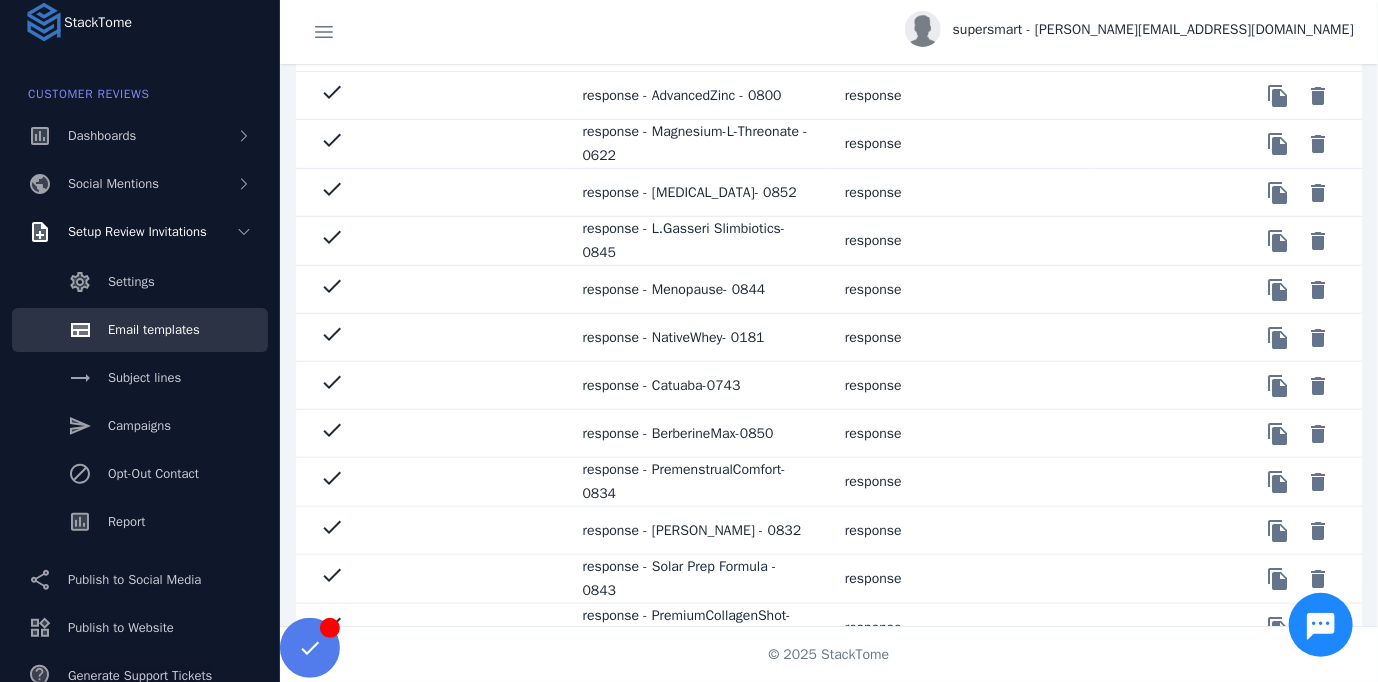 scroll, scrollTop: 469, scrollLeft: 0, axis: vertical 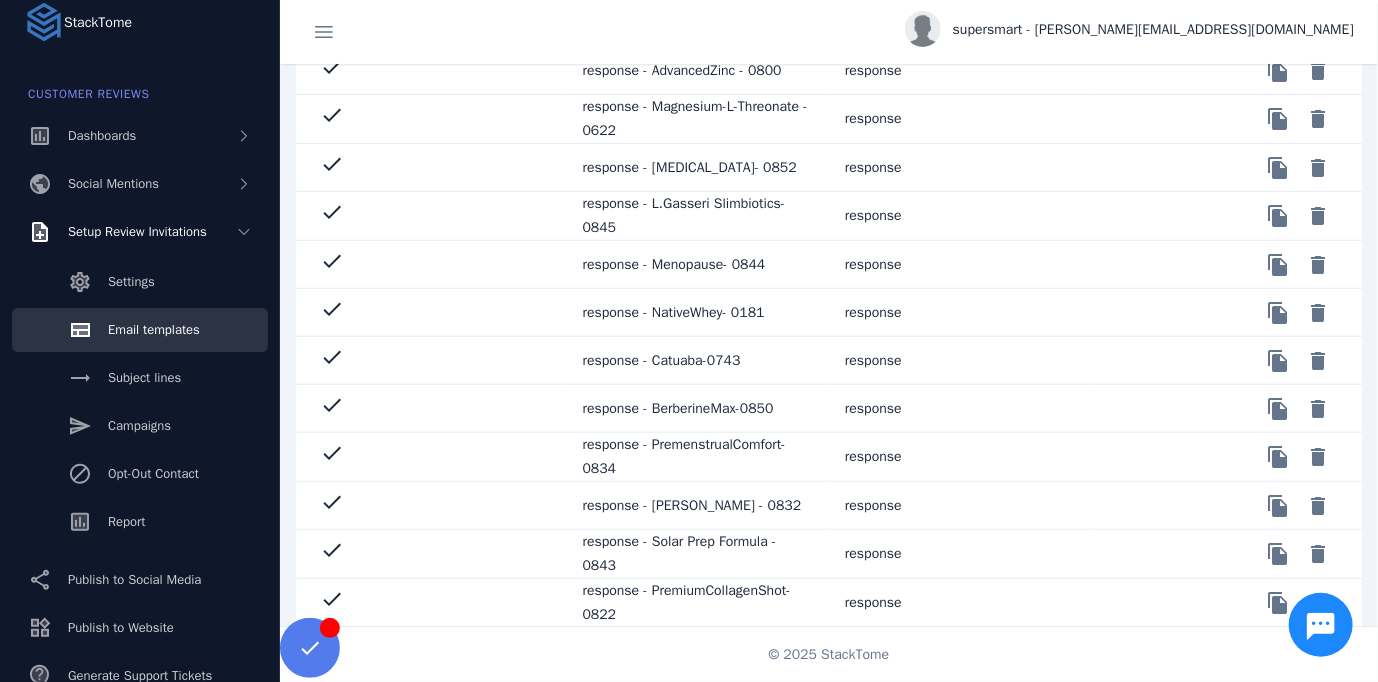 click on "response - PremiumCollagenShot-0822" 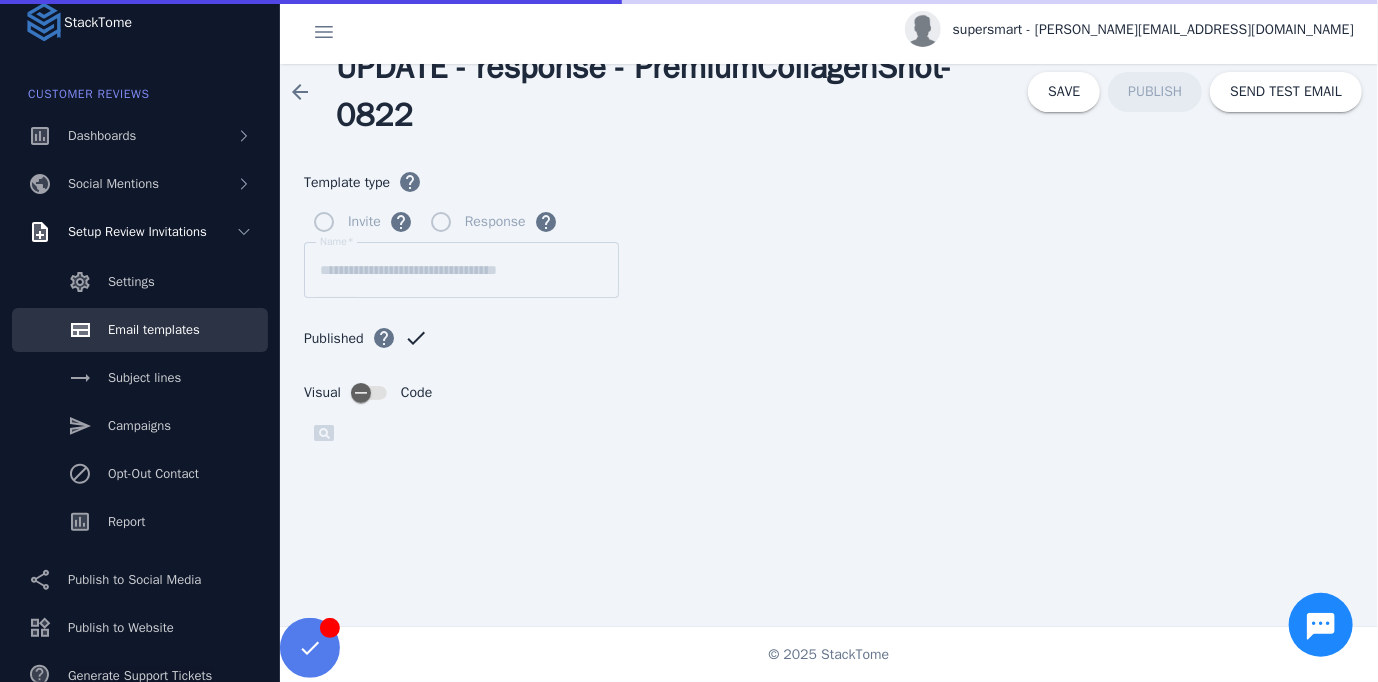 scroll, scrollTop: 0, scrollLeft: 0, axis: both 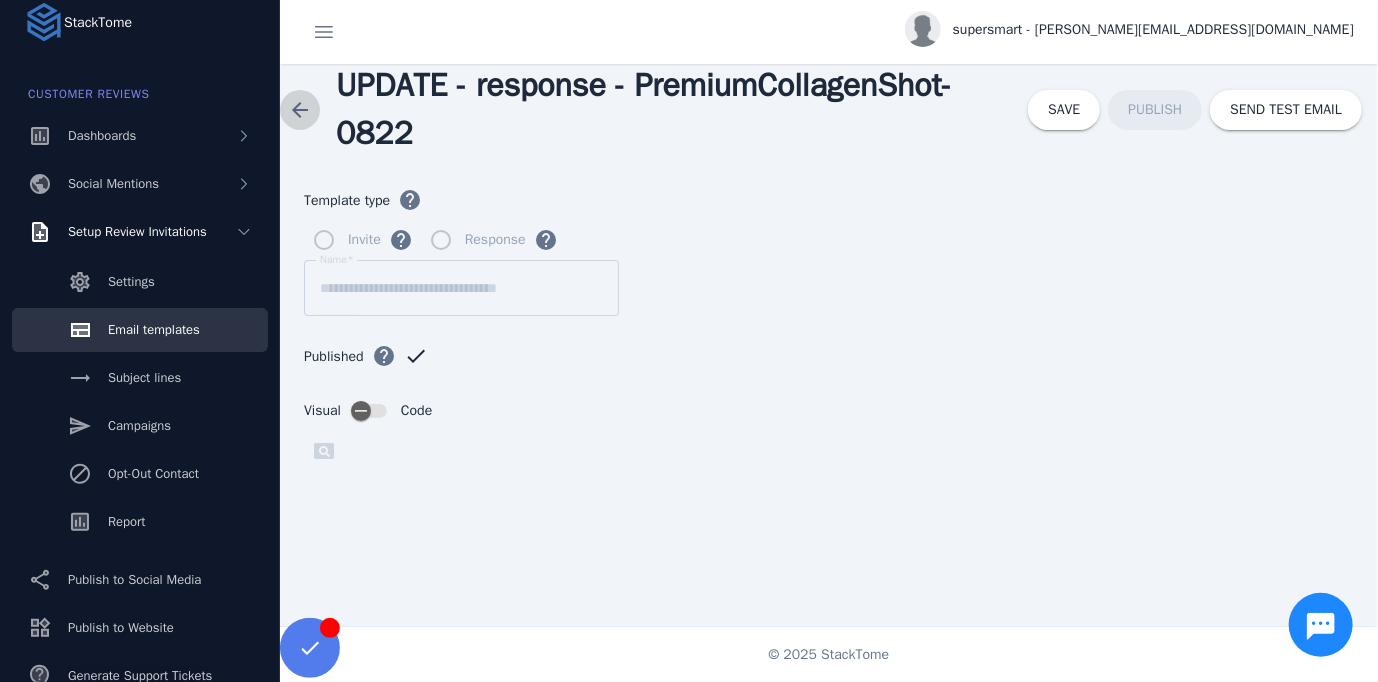 click 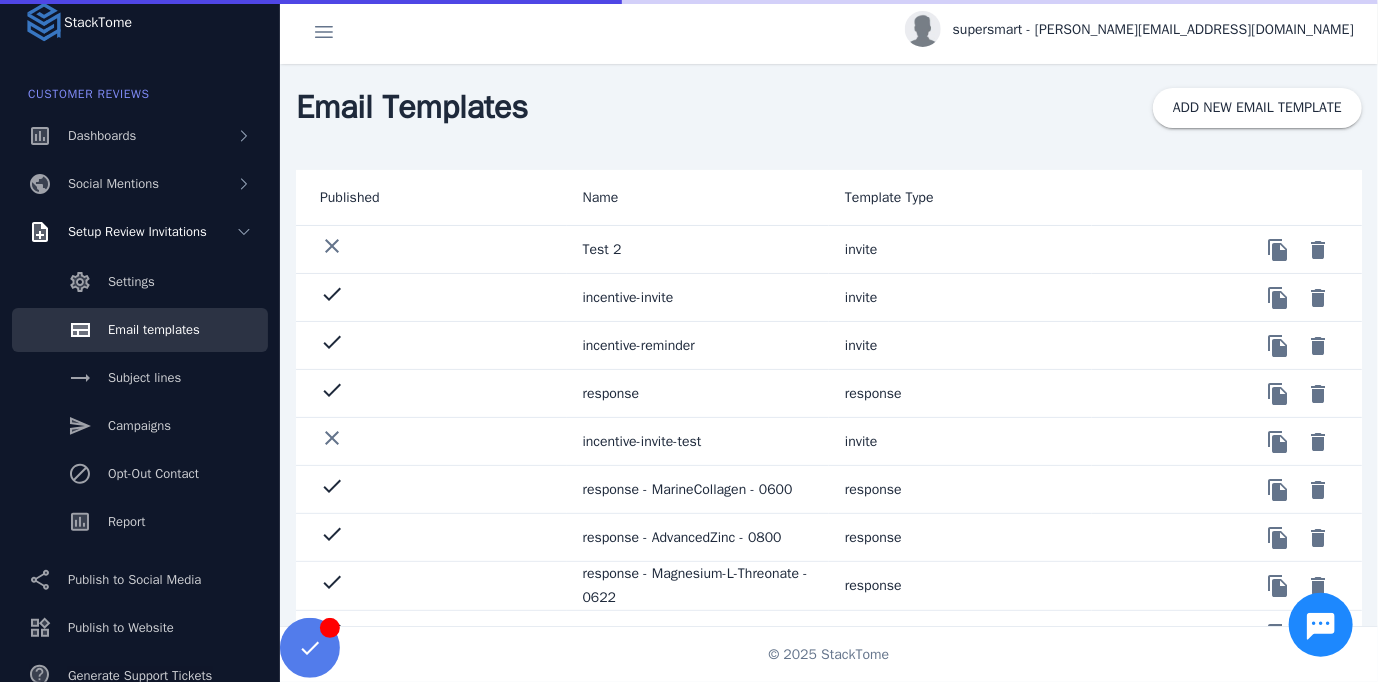 scroll, scrollTop: 0, scrollLeft: 0, axis: both 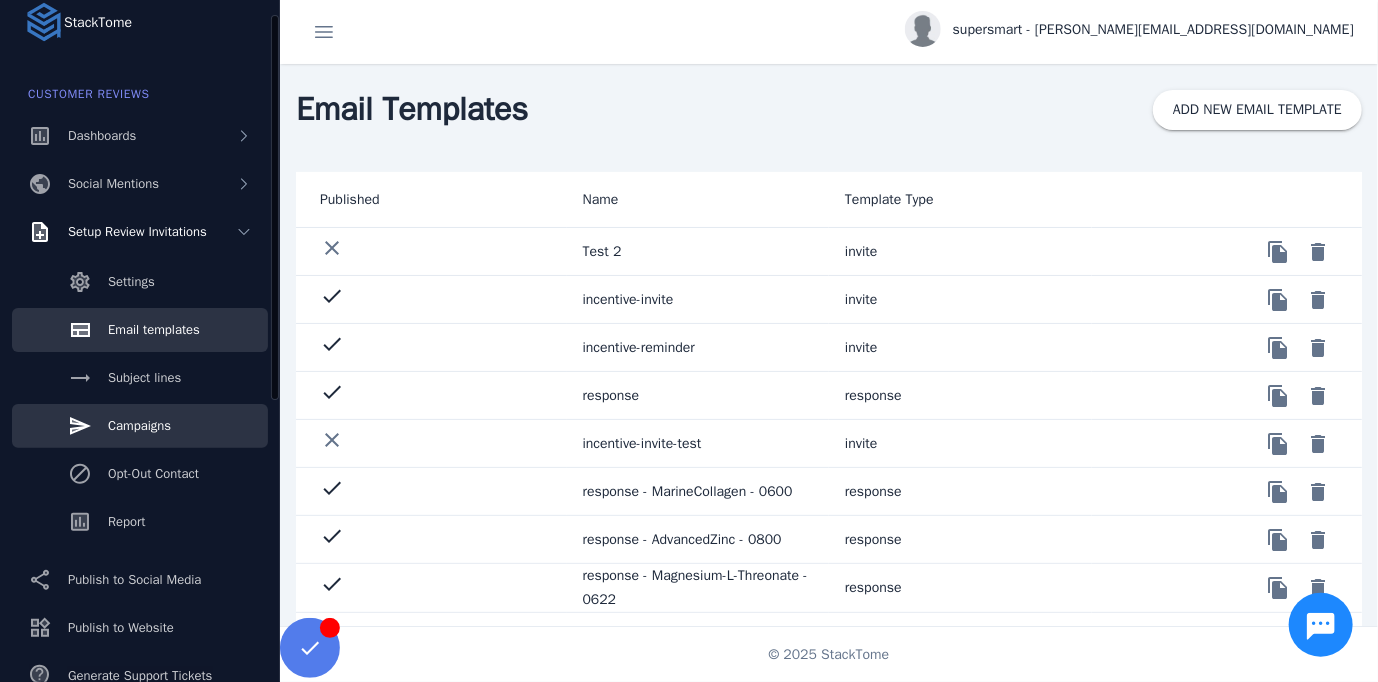 click on "Campaigns" 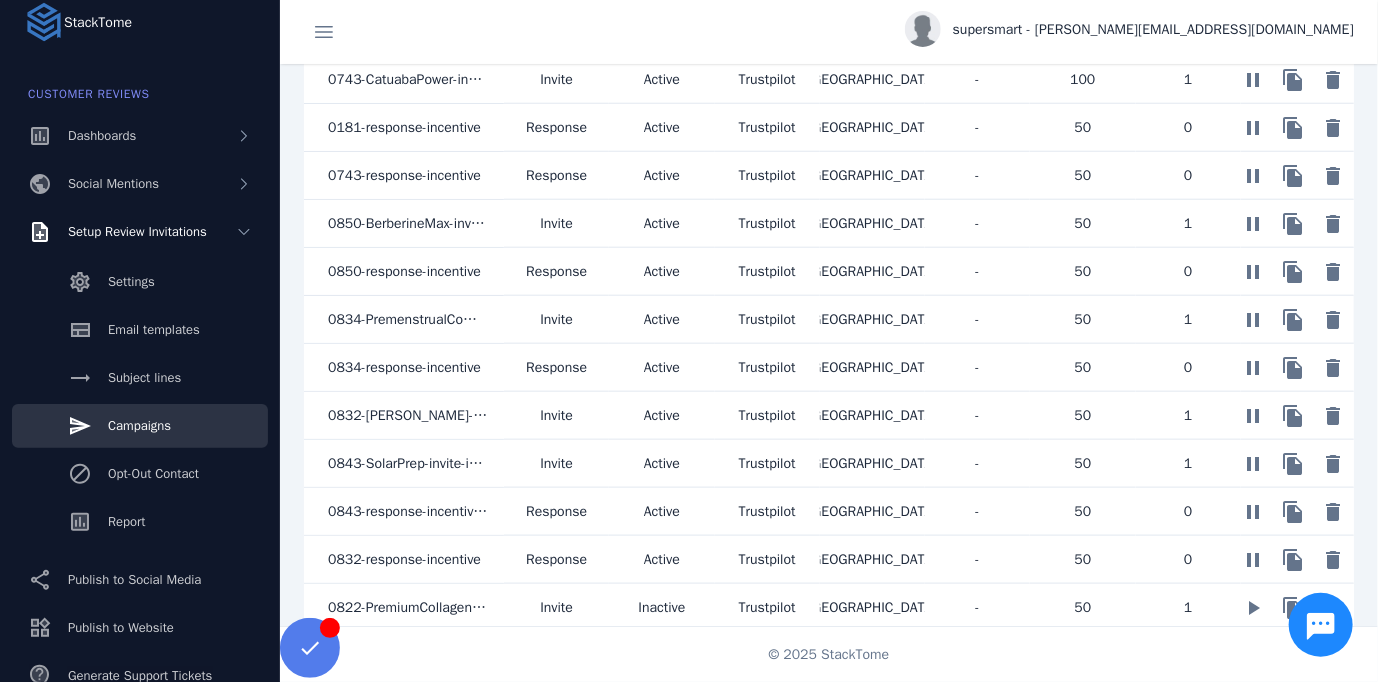 scroll, scrollTop: 930, scrollLeft: 0, axis: vertical 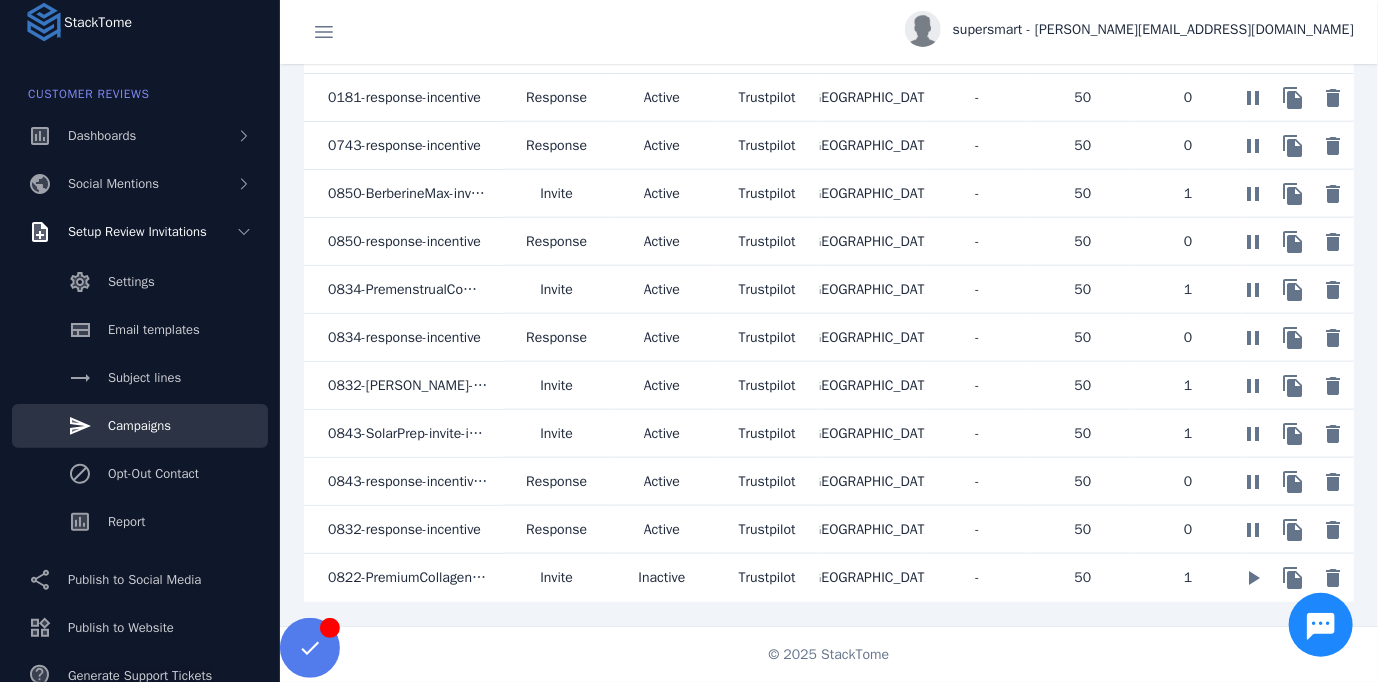 click on "0822-PremiumCollagenShot-invite-incentive" 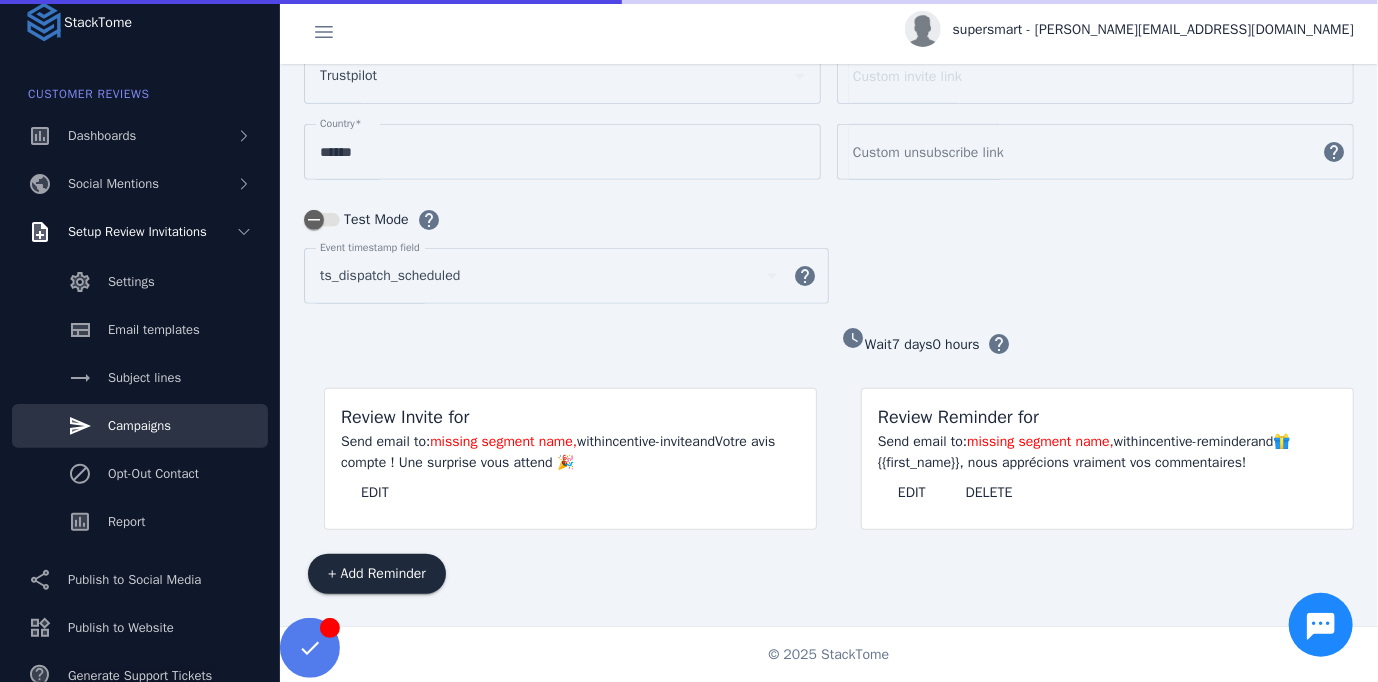 scroll, scrollTop: 285, scrollLeft: 0, axis: vertical 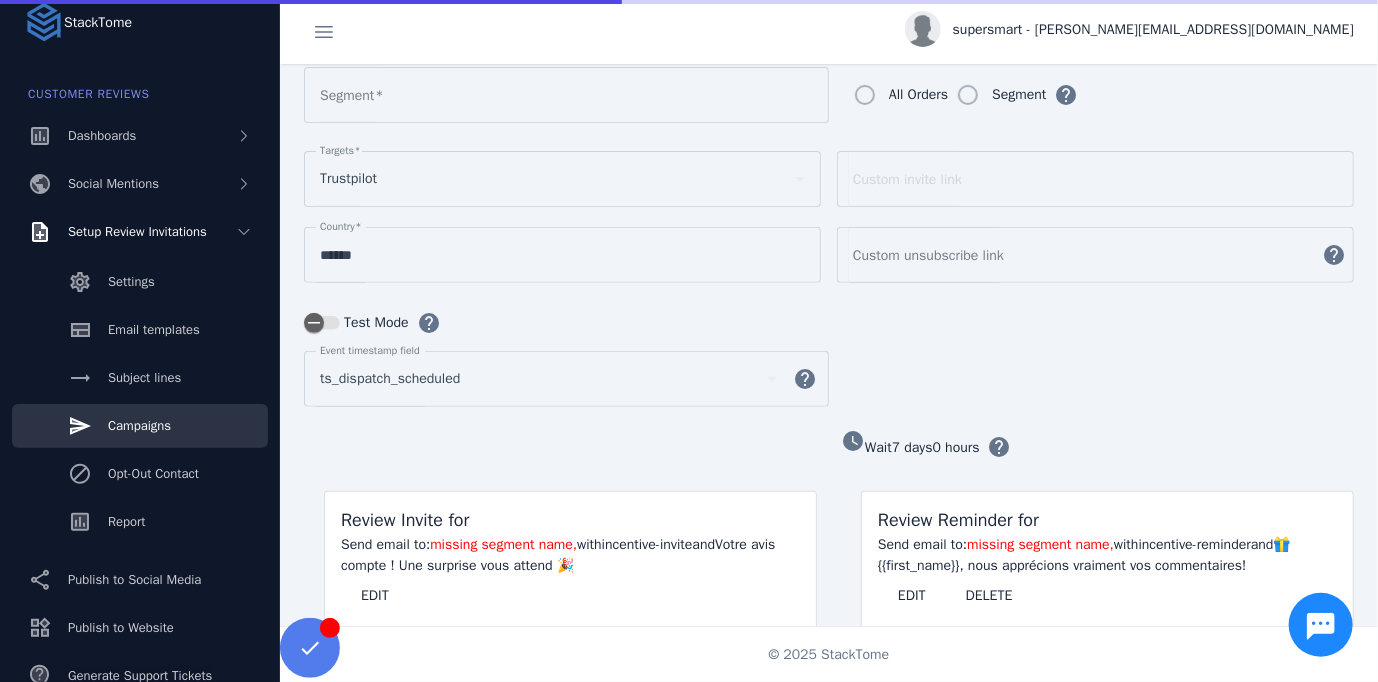 type on "**********" 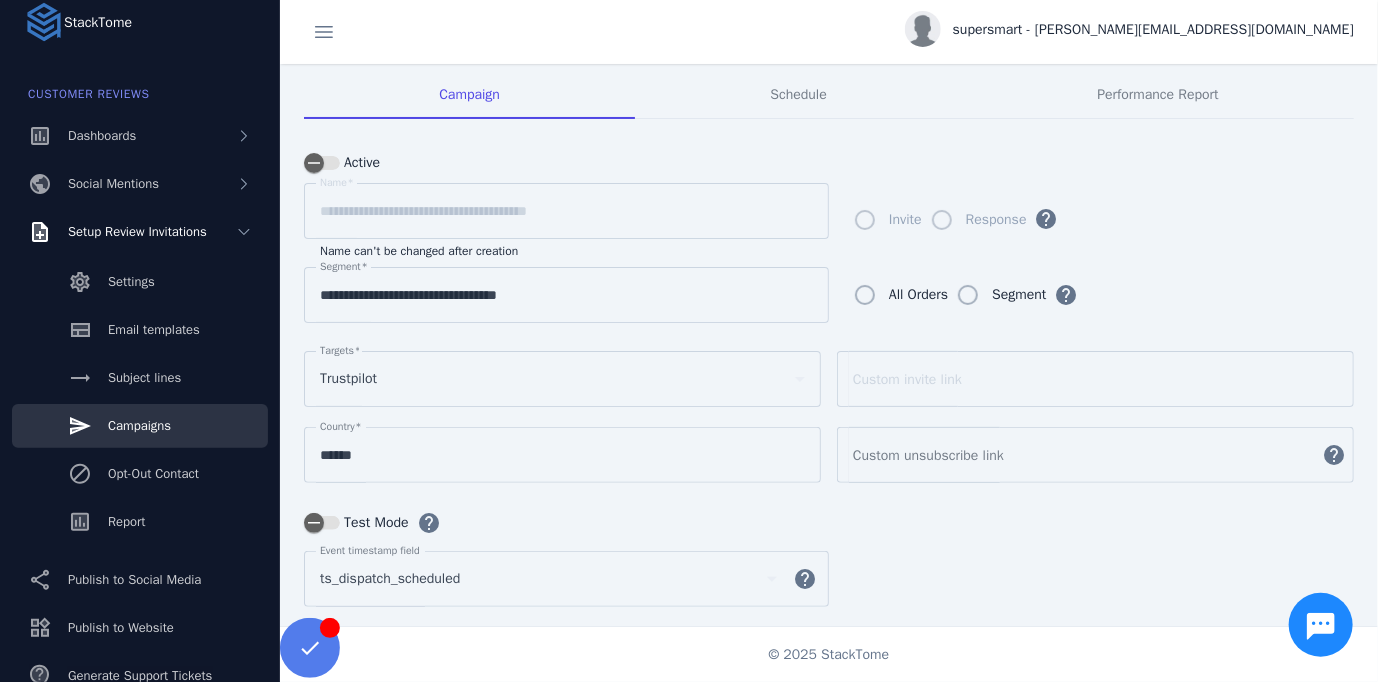 scroll, scrollTop: 0, scrollLeft: 0, axis: both 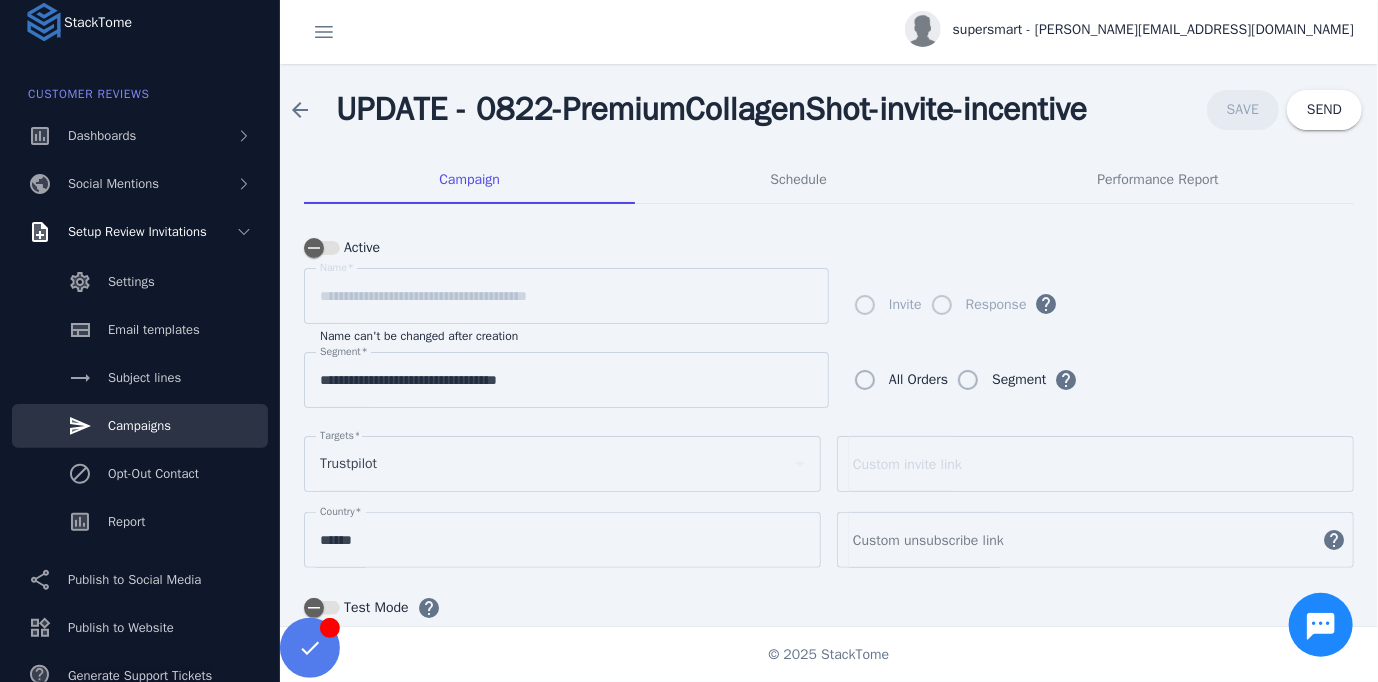 click on "Invite Response help" at bounding box center (1099, 310) 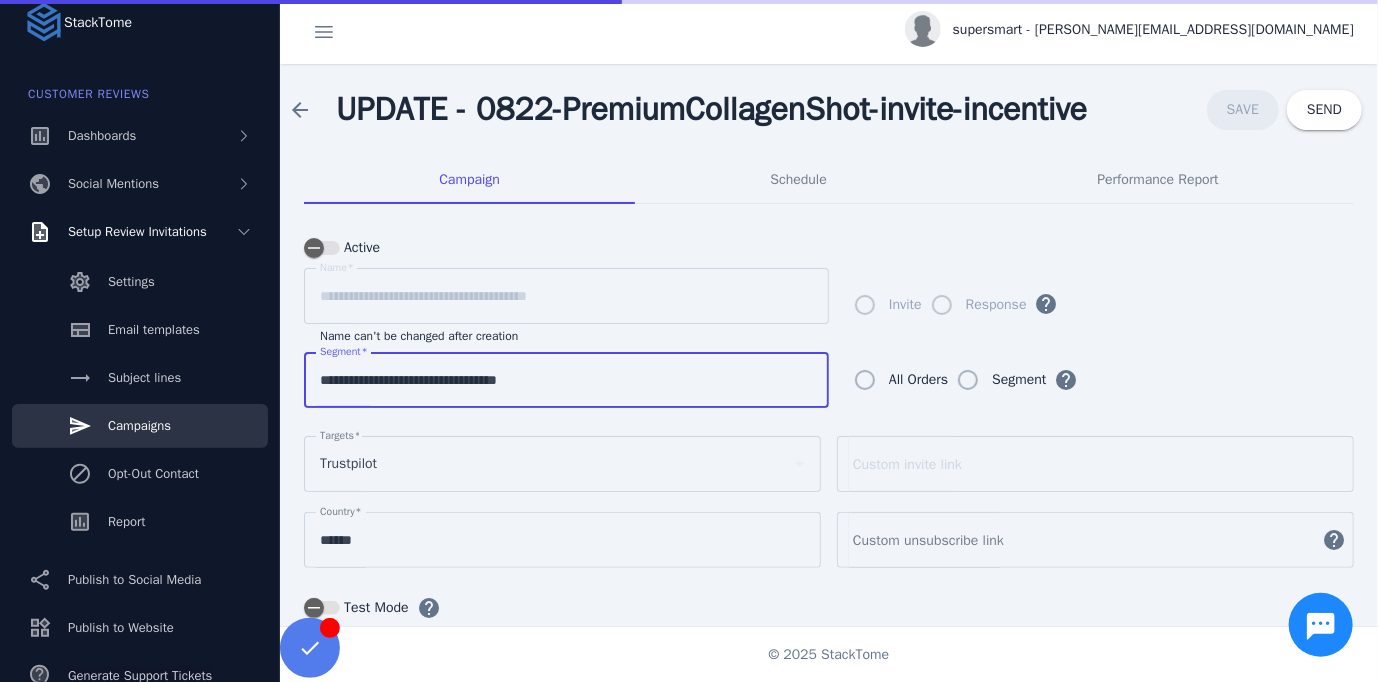click on "**********" at bounding box center (566, 380) 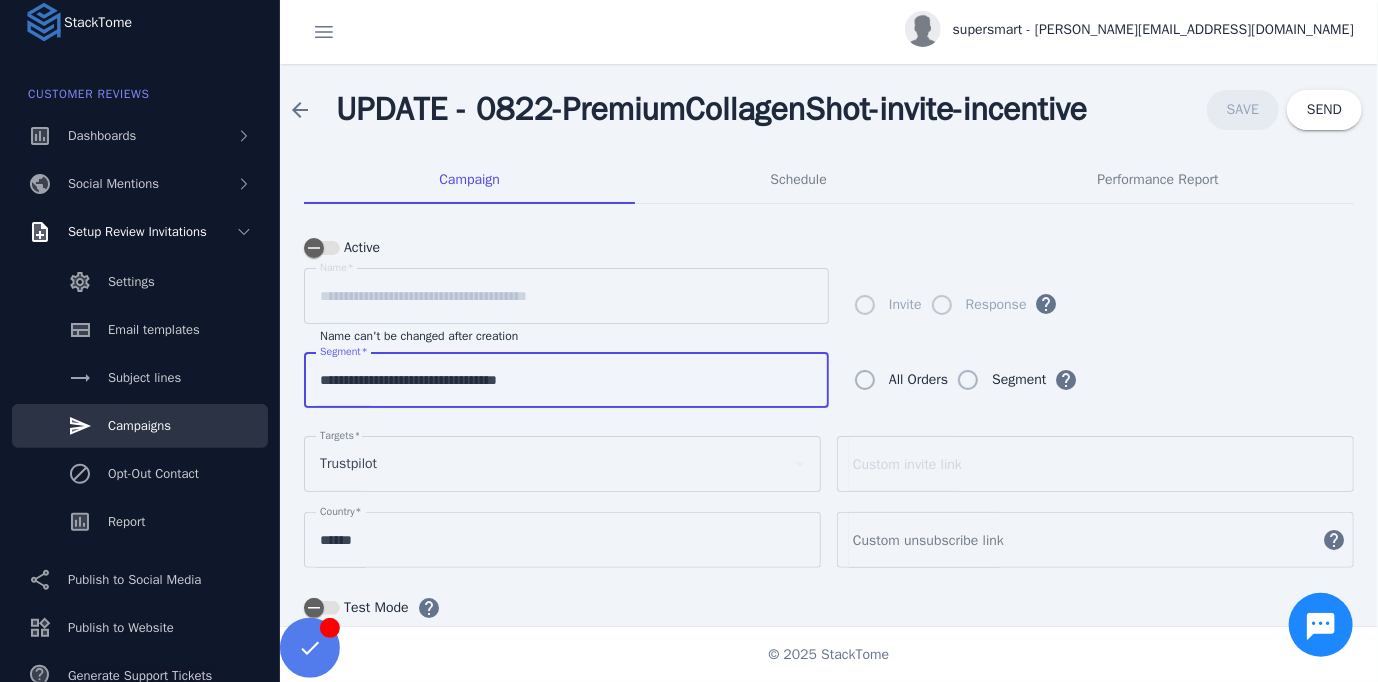 click on "**********" at bounding box center [566, 380] 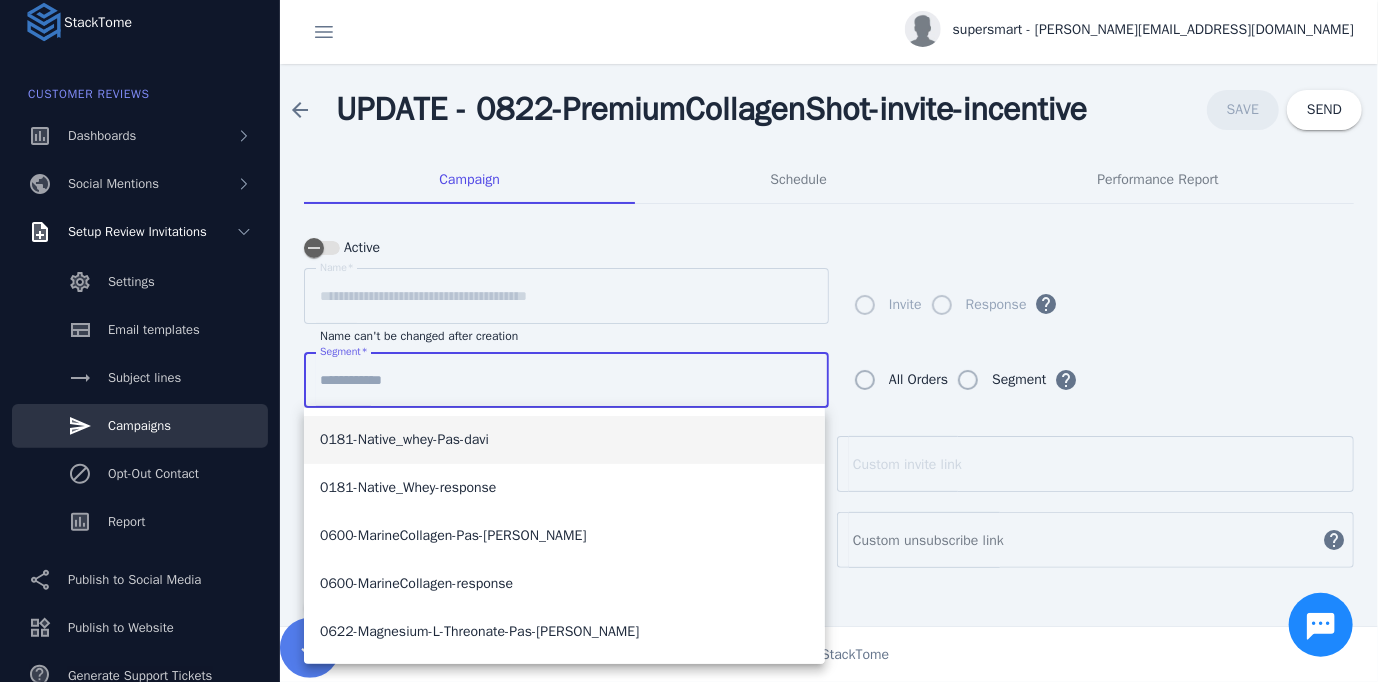drag, startPoint x: 652, startPoint y: 383, endPoint x: 705, endPoint y: 348, distance: 63.51378 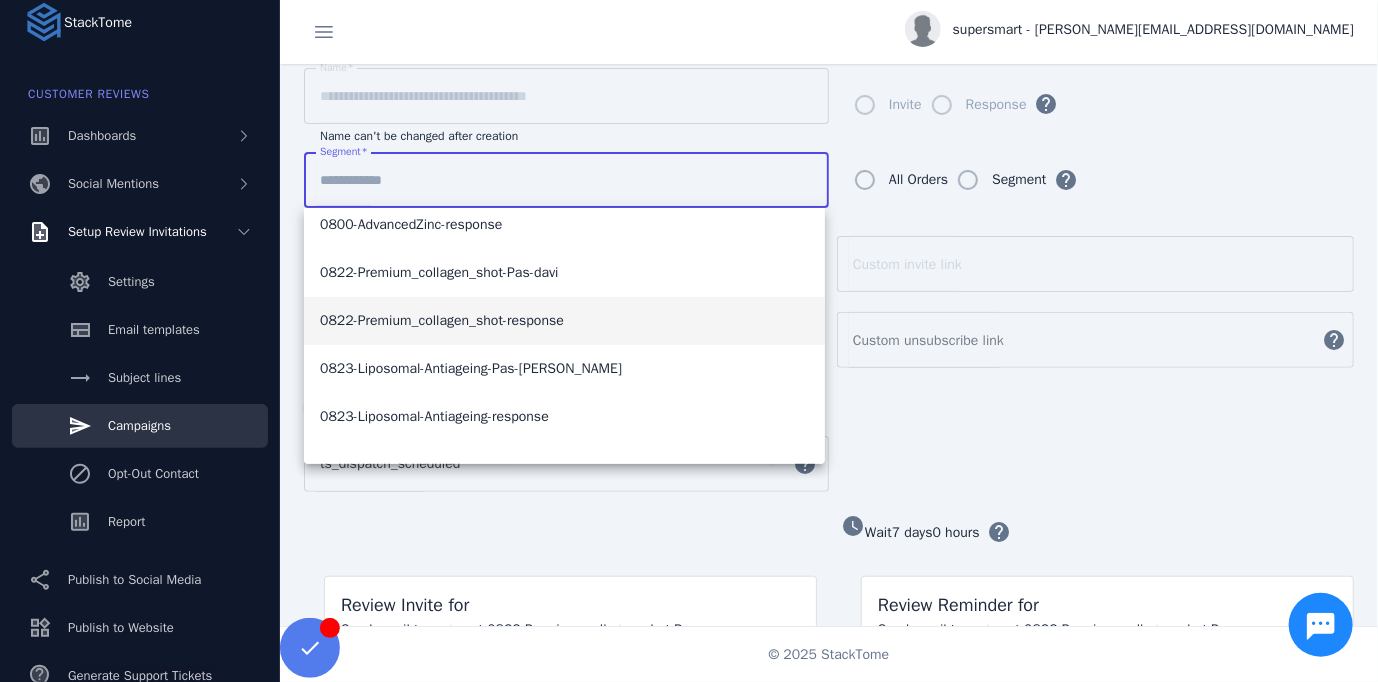 scroll, scrollTop: 352, scrollLeft: 0, axis: vertical 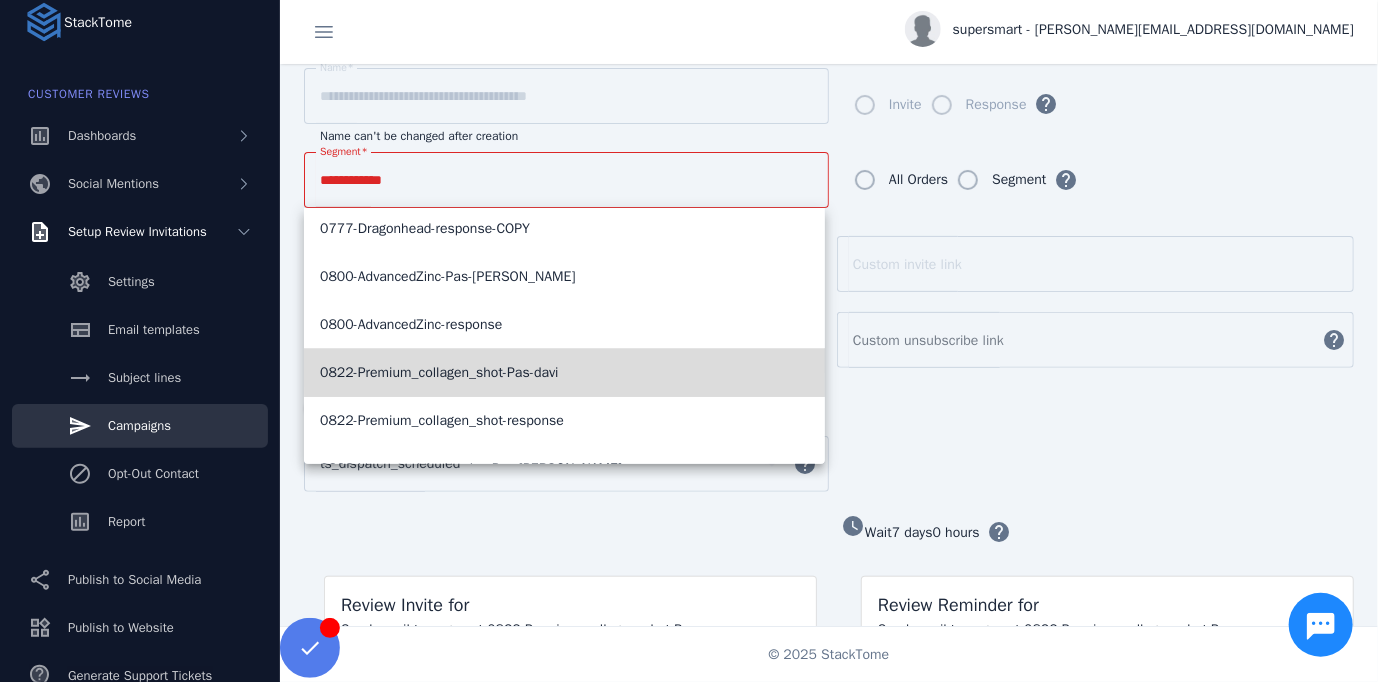 click on "0822-Premium_collagen_shot-Pas-davi" at bounding box center [564, 373] 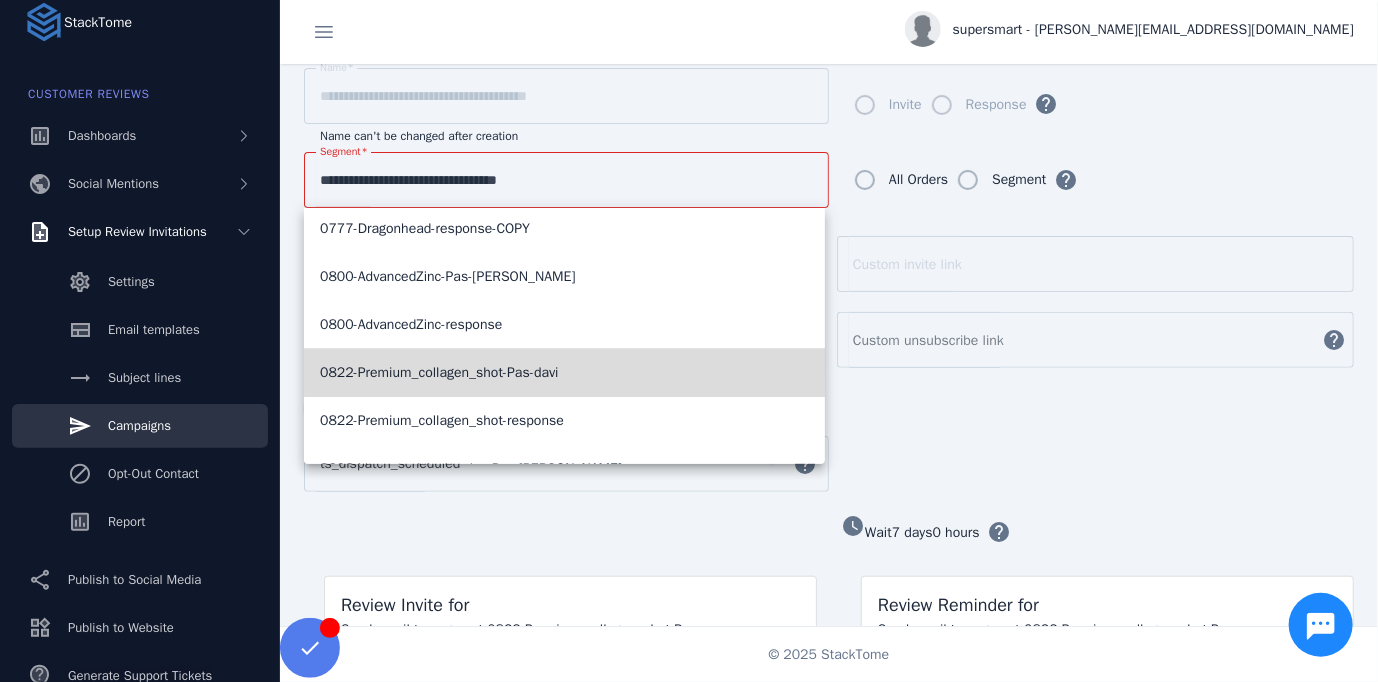 scroll, scrollTop: 0, scrollLeft: 0, axis: both 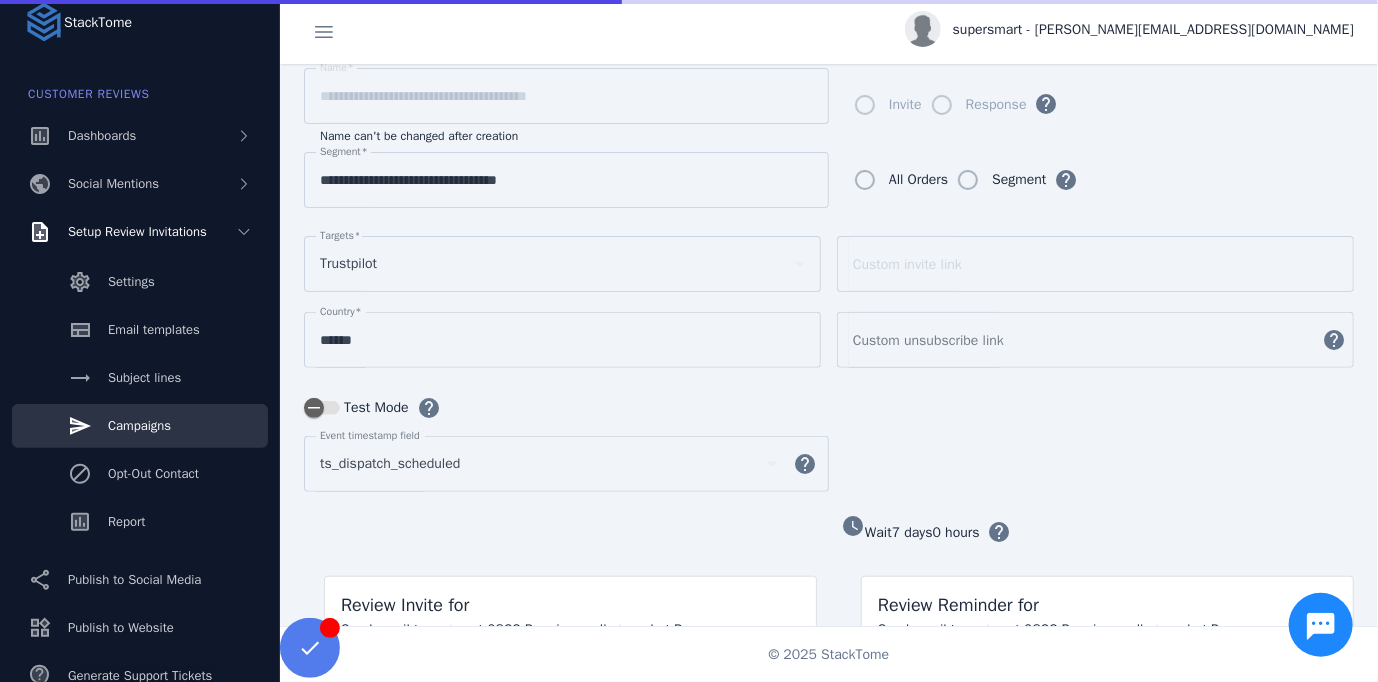 click on "Test Mode help" at bounding box center [829, 408] 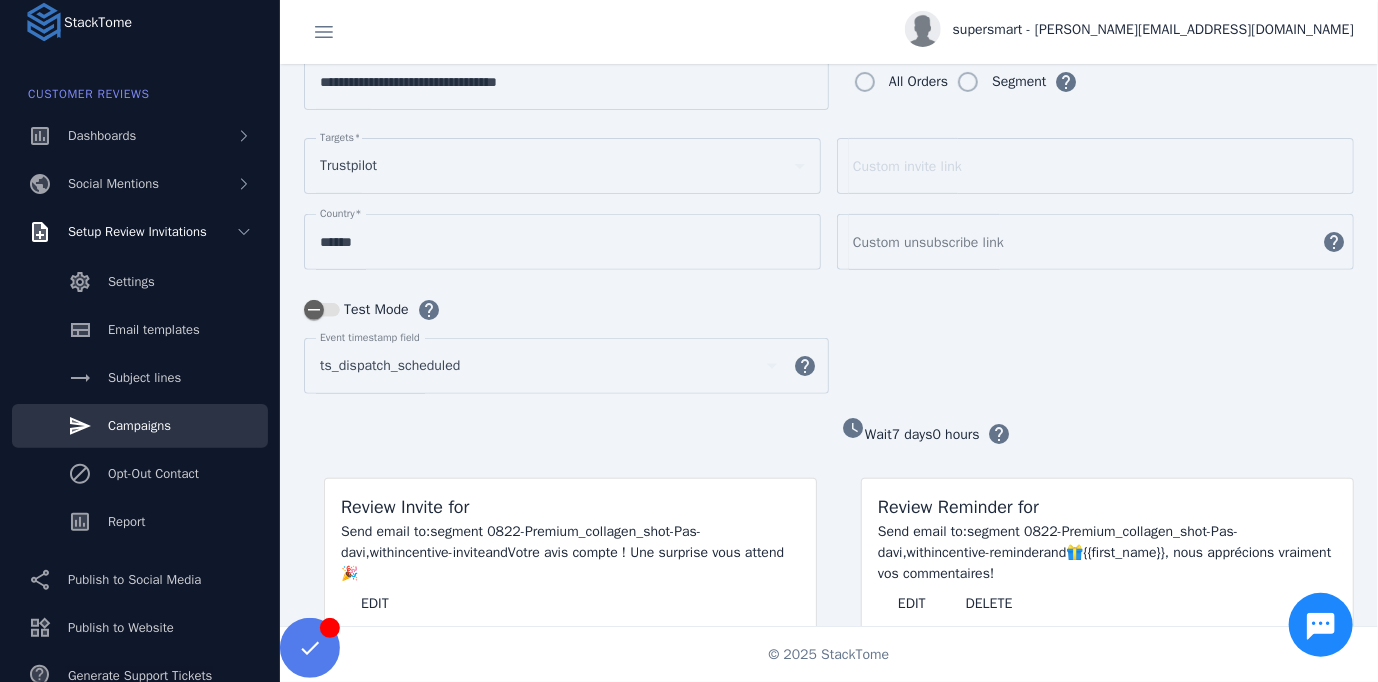 scroll, scrollTop: 300, scrollLeft: 0, axis: vertical 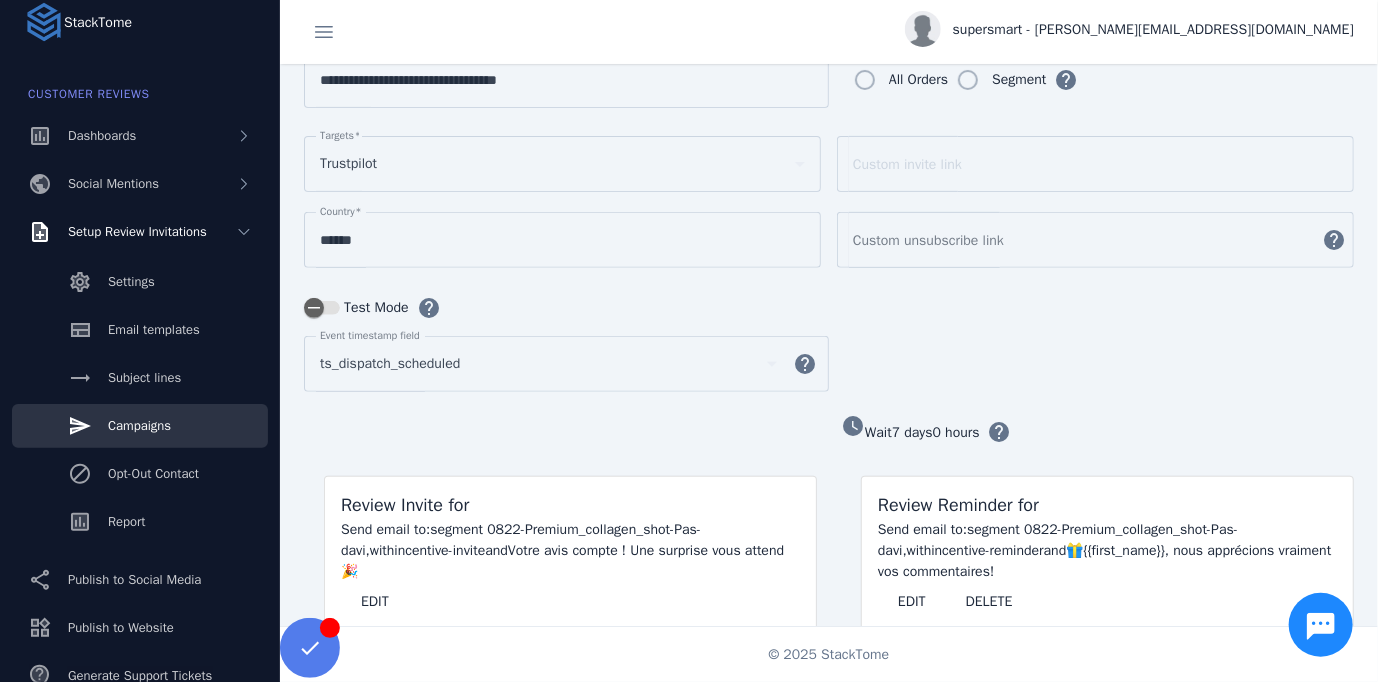 click on "Test Mode" at bounding box center [374, 308] 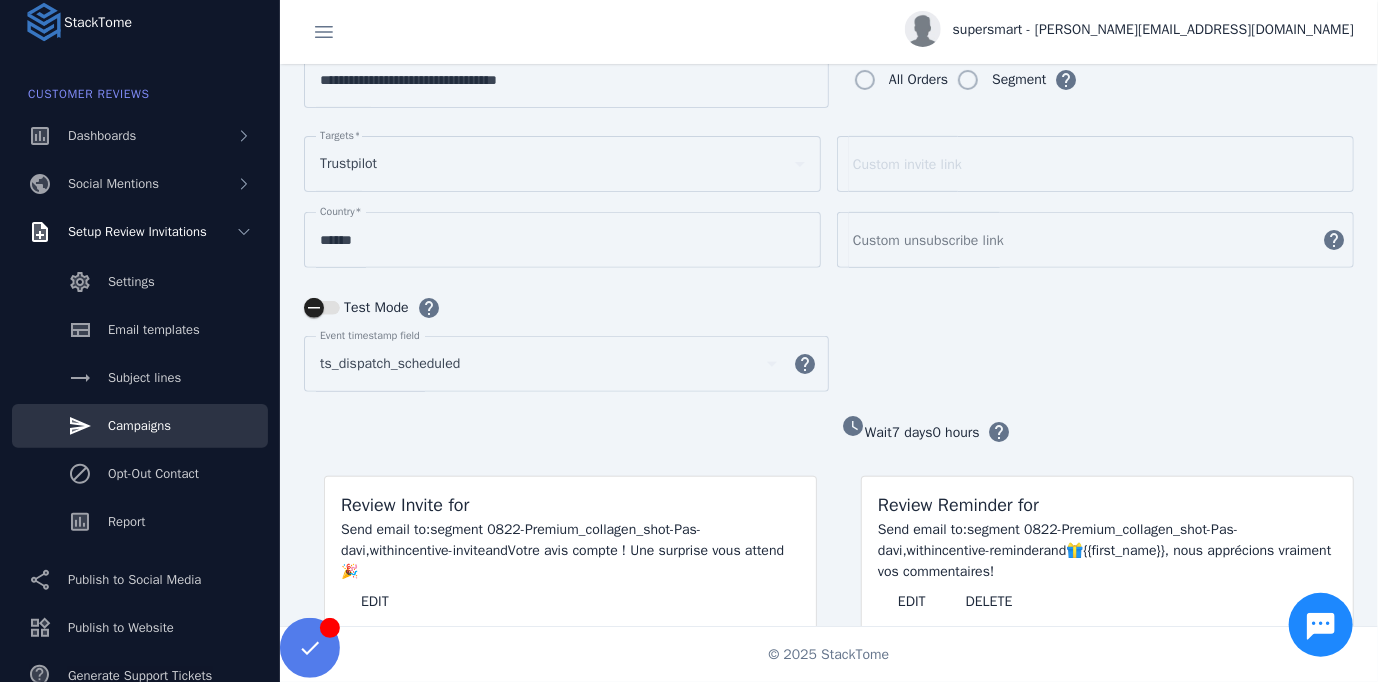 click on "Test Mode" at bounding box center (322, 308) 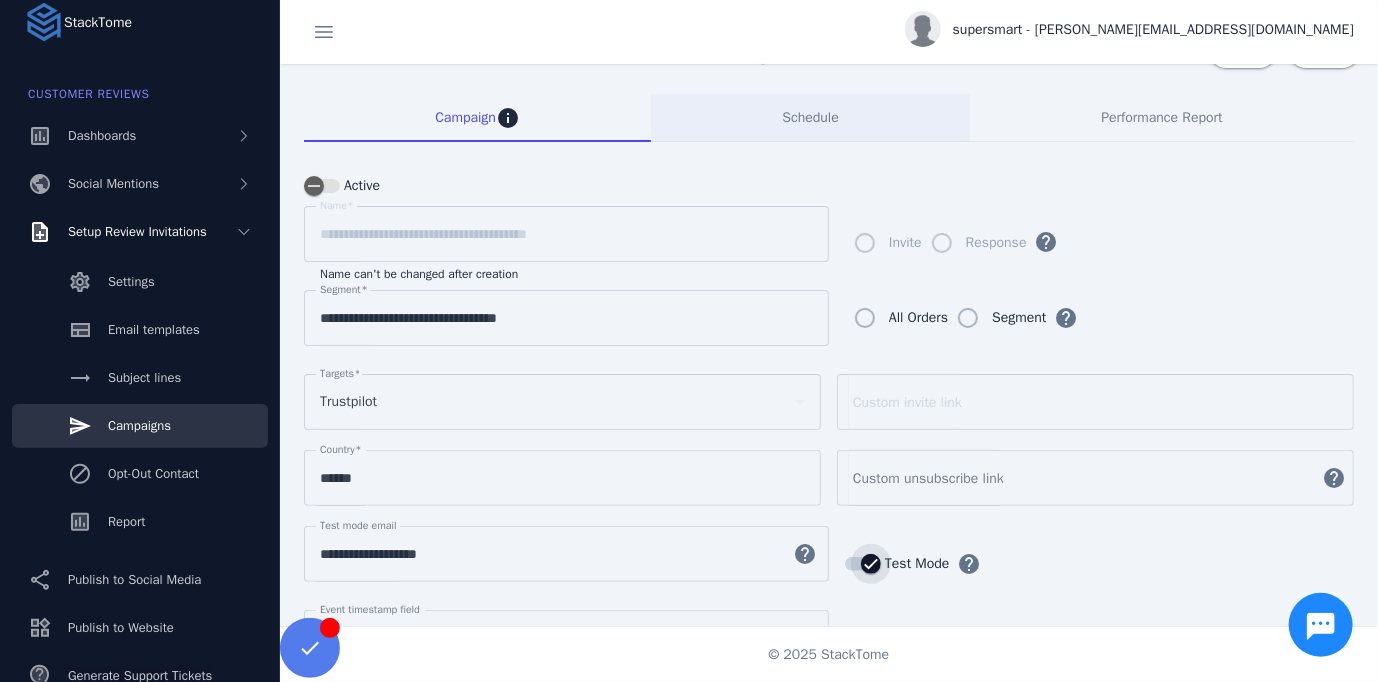 scroll, scrollTop: 0, scrollLeft: 0, axis: both 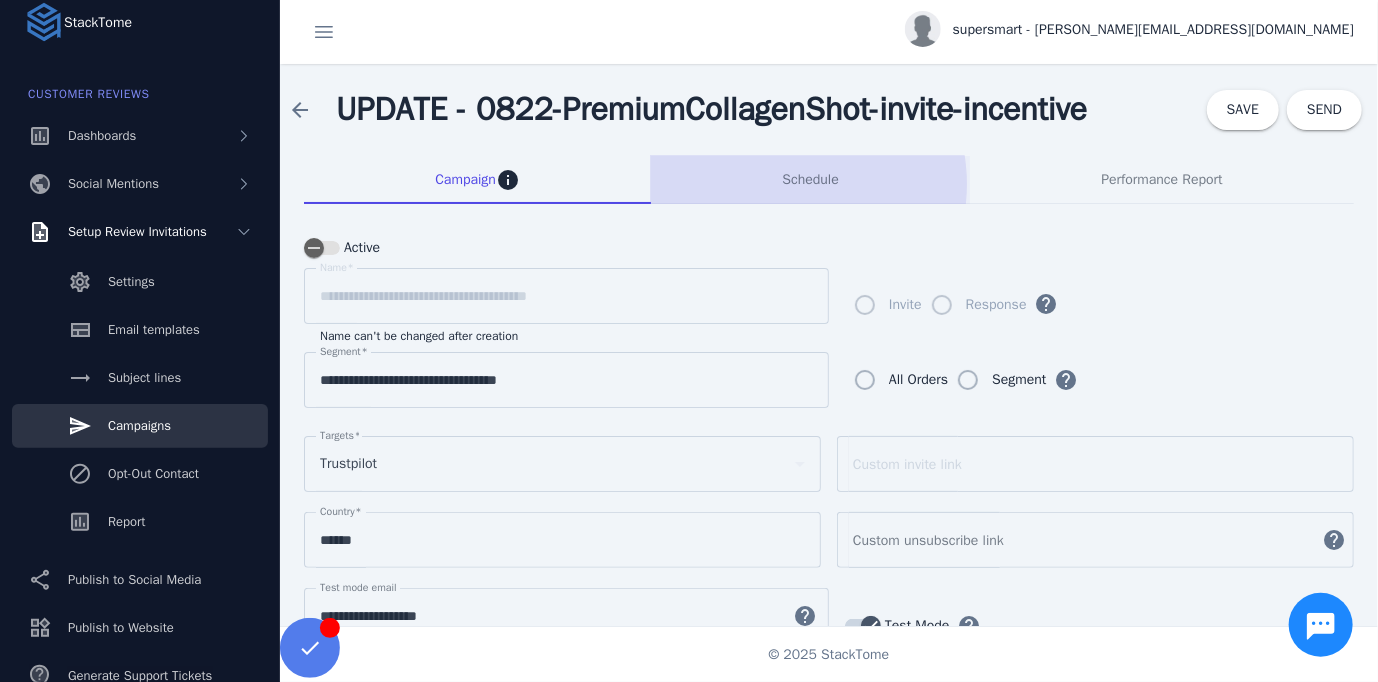 click on "Schedule" at bounding box center (810, 180) 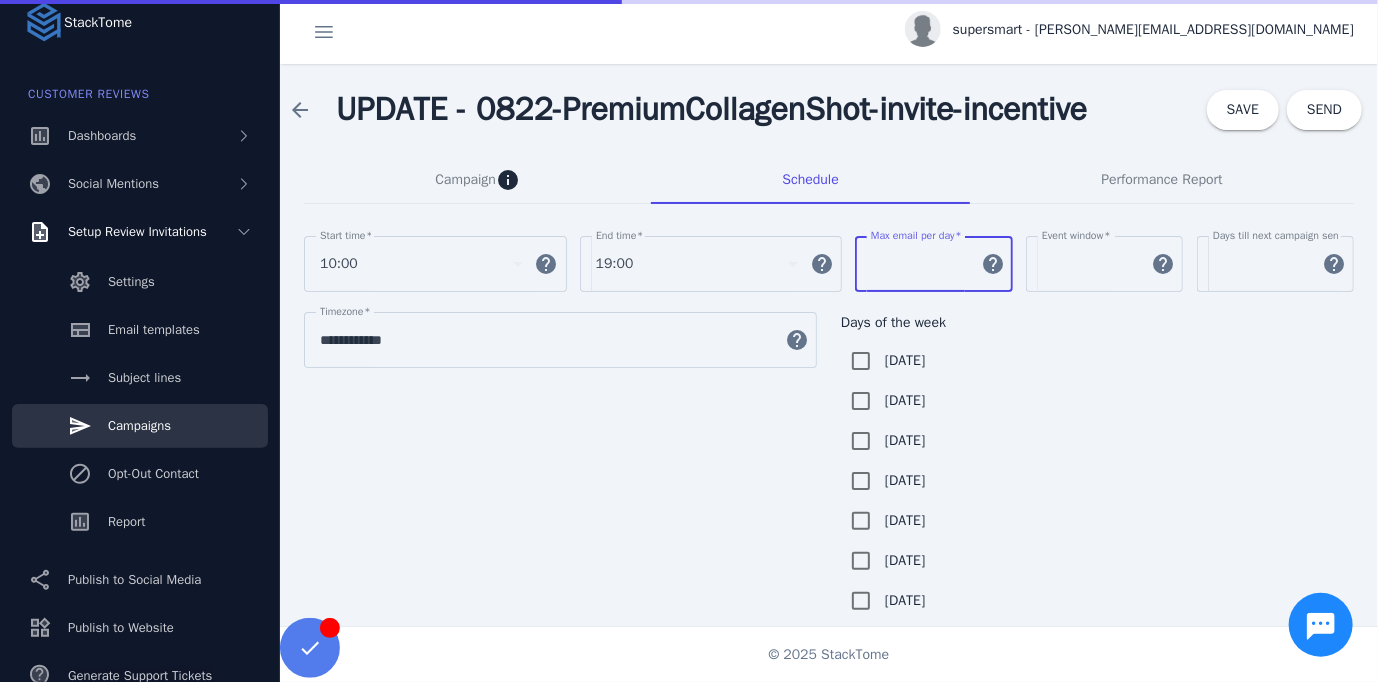 click on "**" at bounding box center [920, 264] 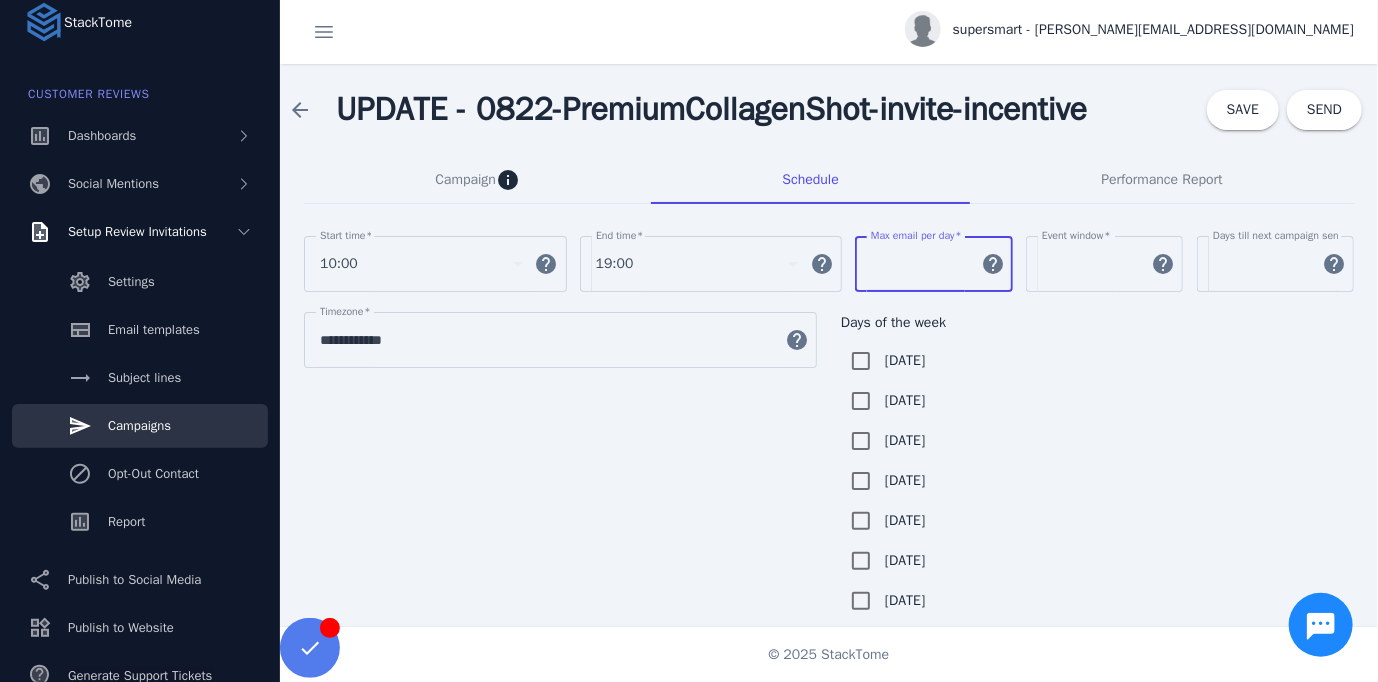 click on "**" at bounding box center [920, 264] 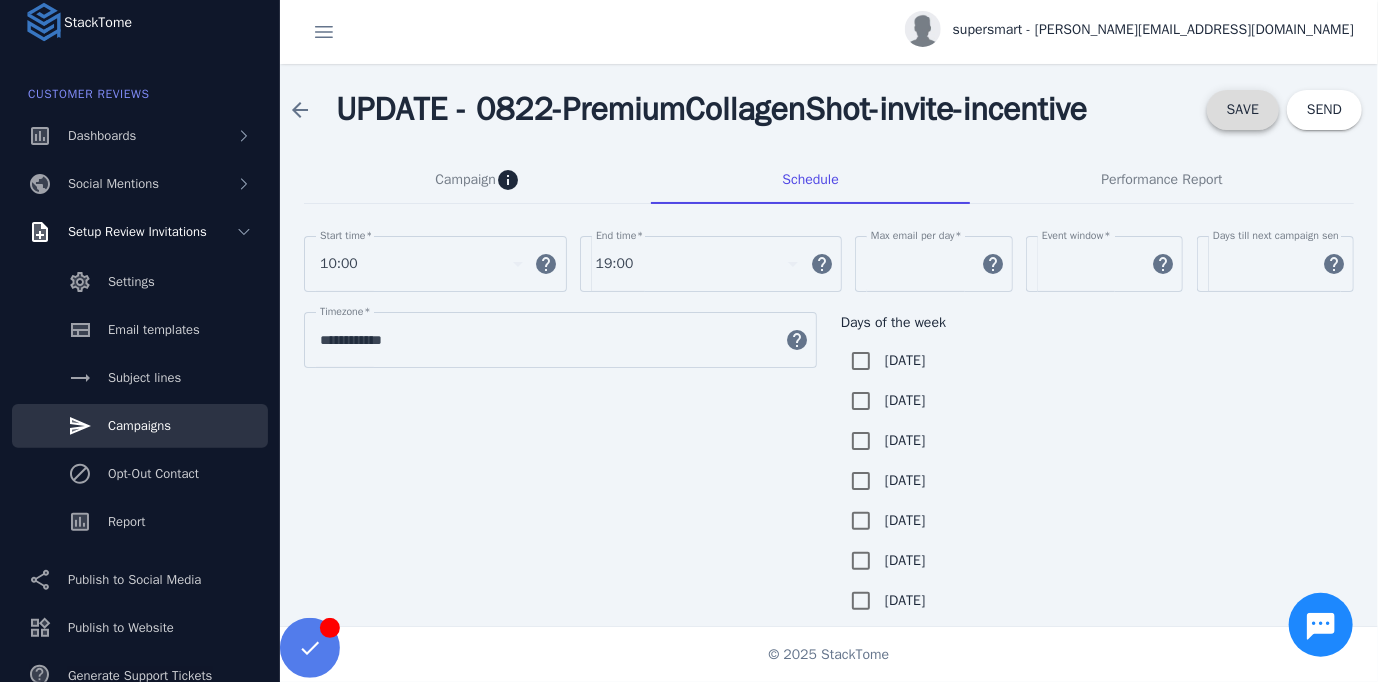 click 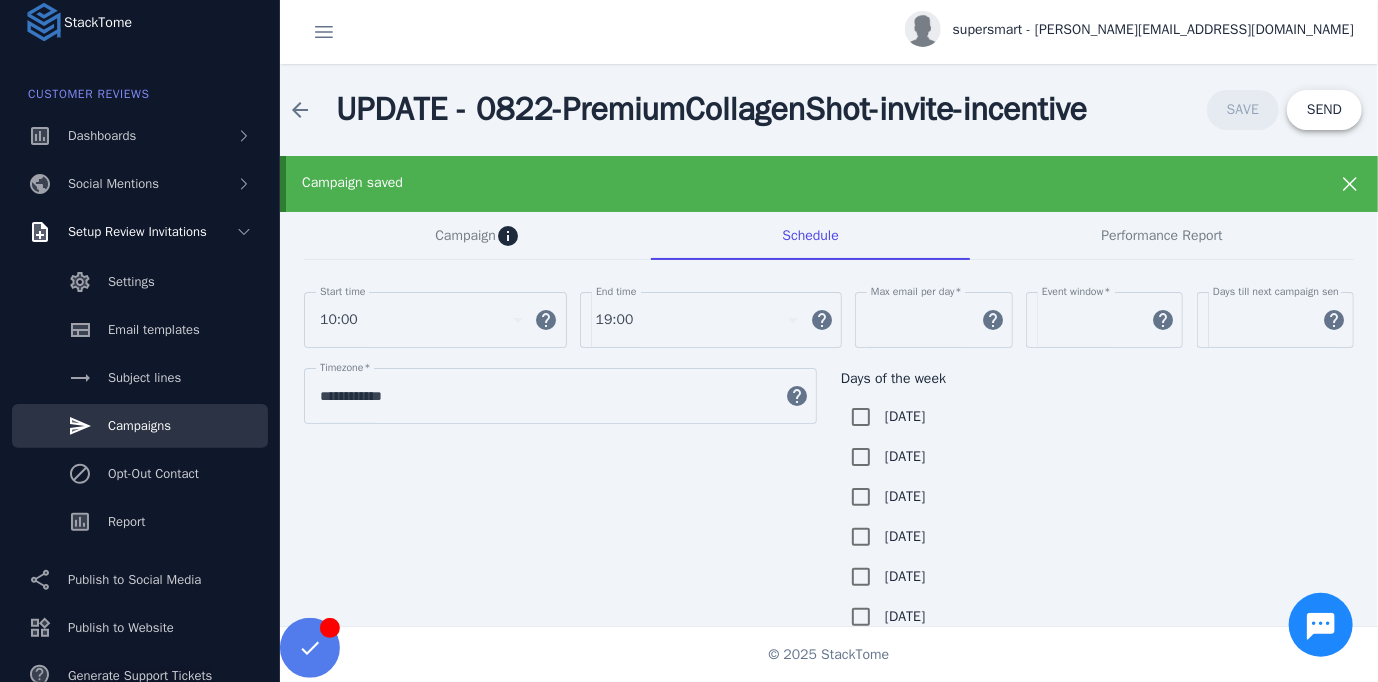 click on "SEND" 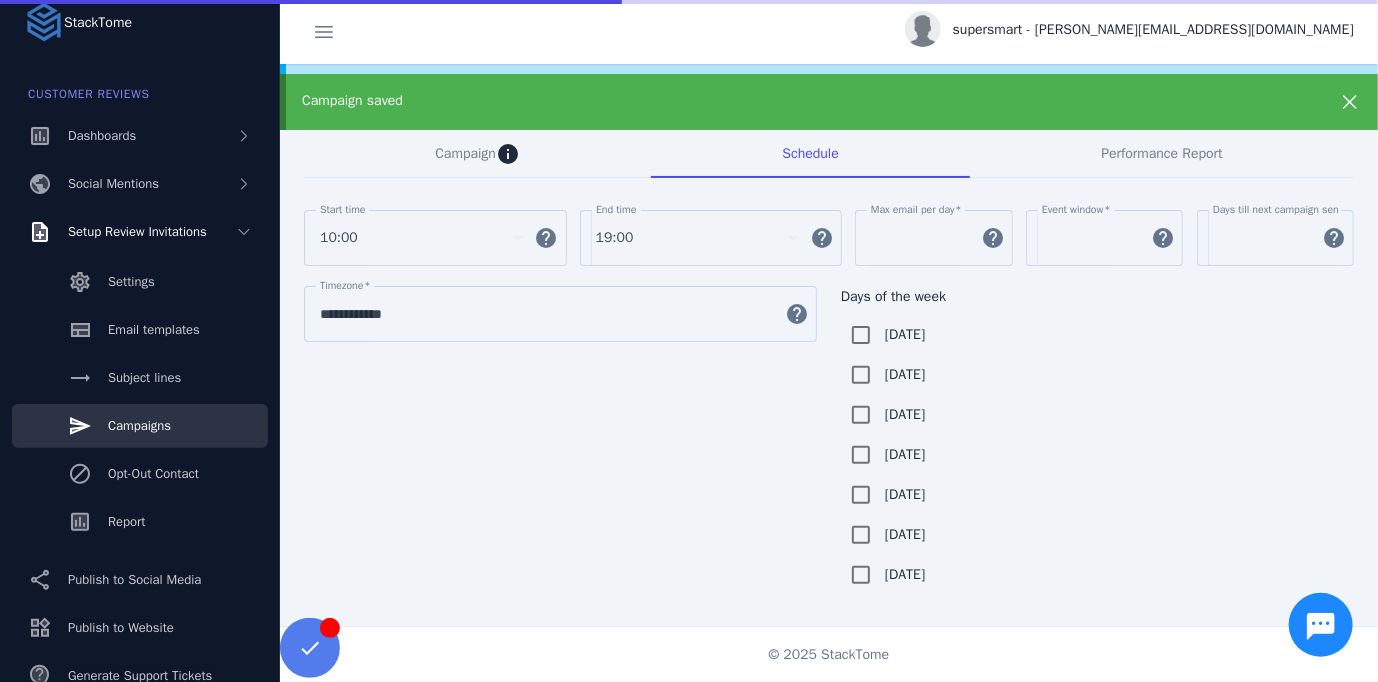 scroll, scrollTop: 0, scrollLeft: 0, axis: both 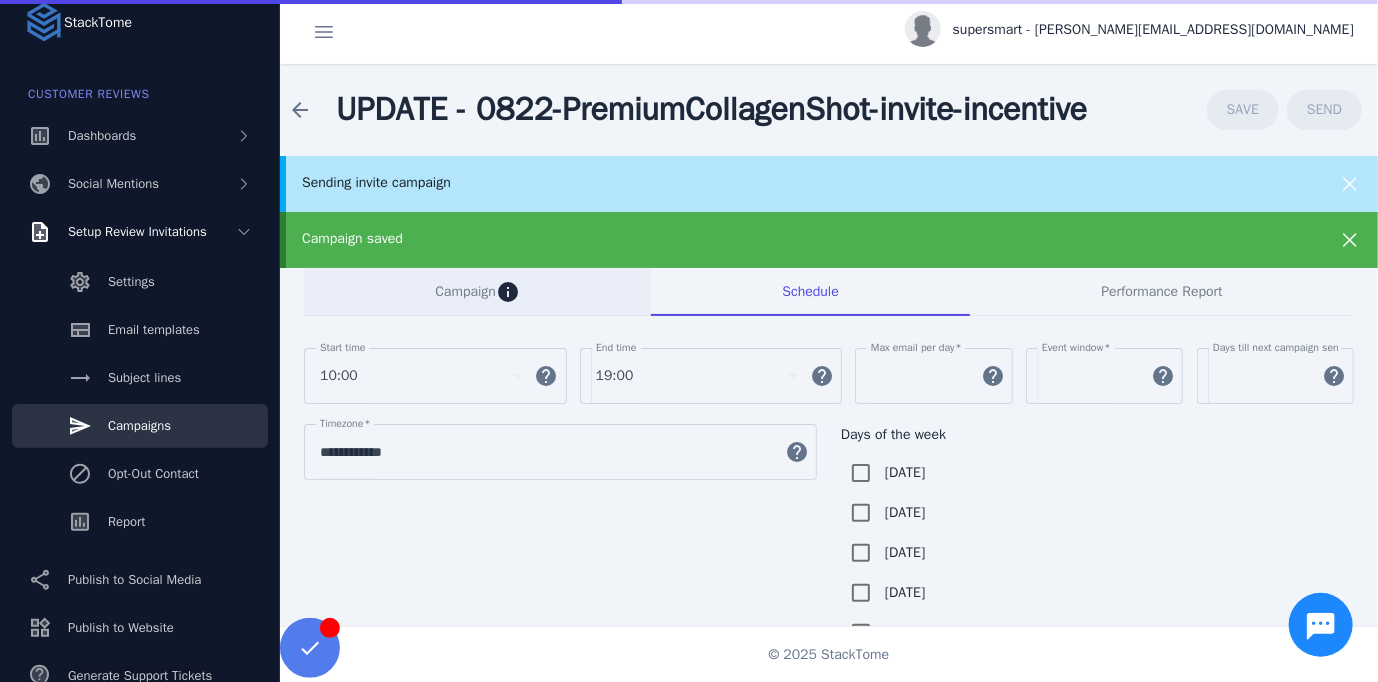 click on "Campaign" at bounding box center [465, 292] 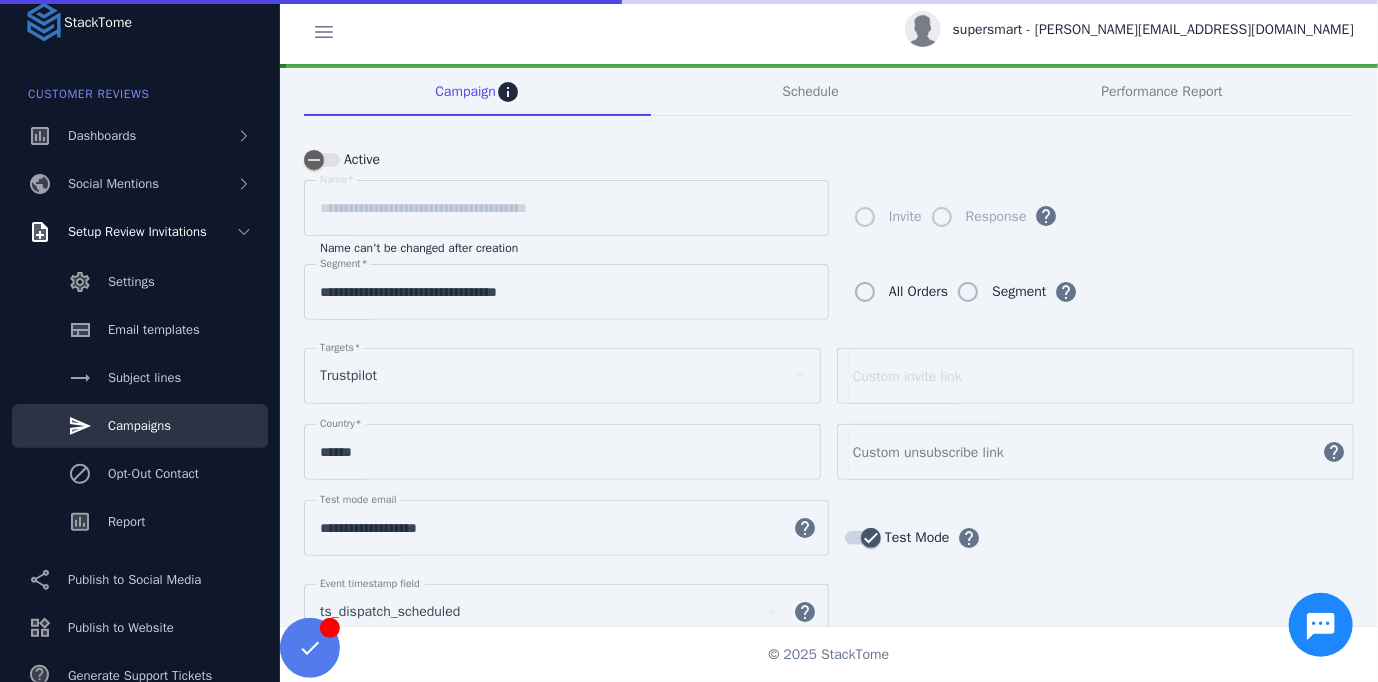 scroll, scrollTop: 300, scrollLeft: 0, axis: vertical 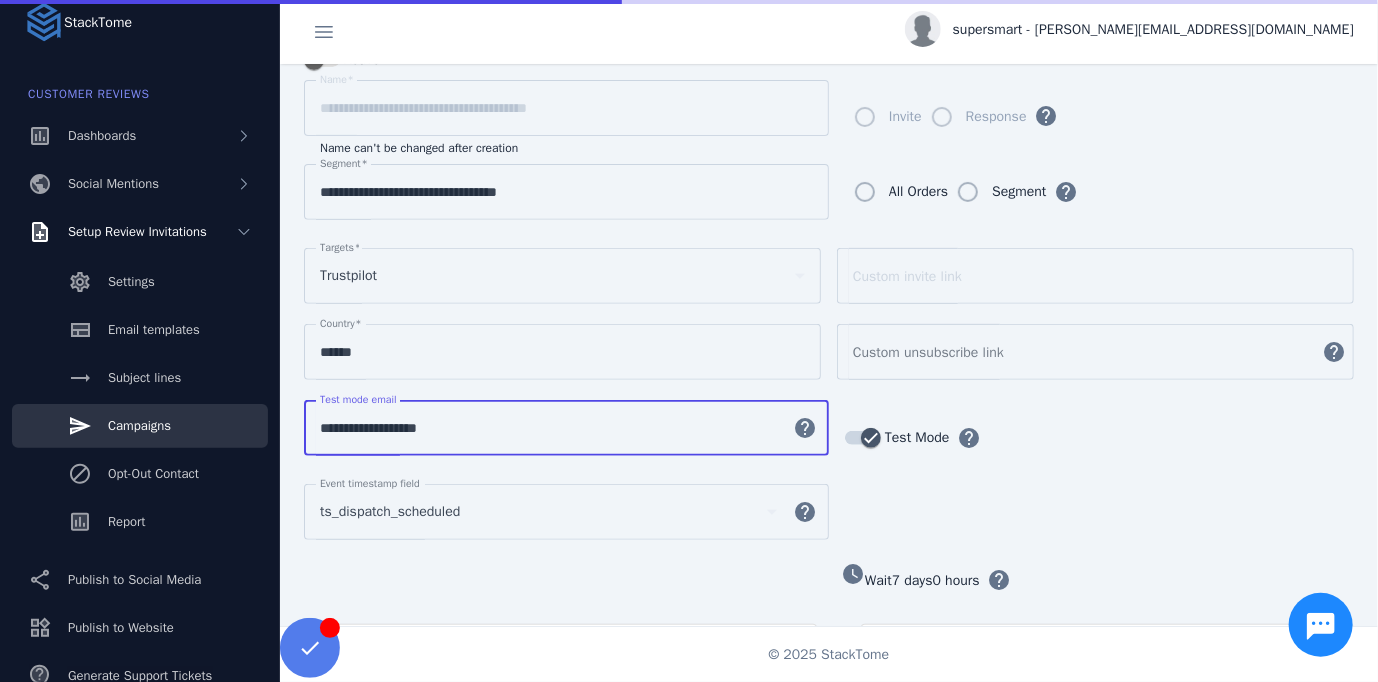 click on "**********" at bounding box center [548, 428] 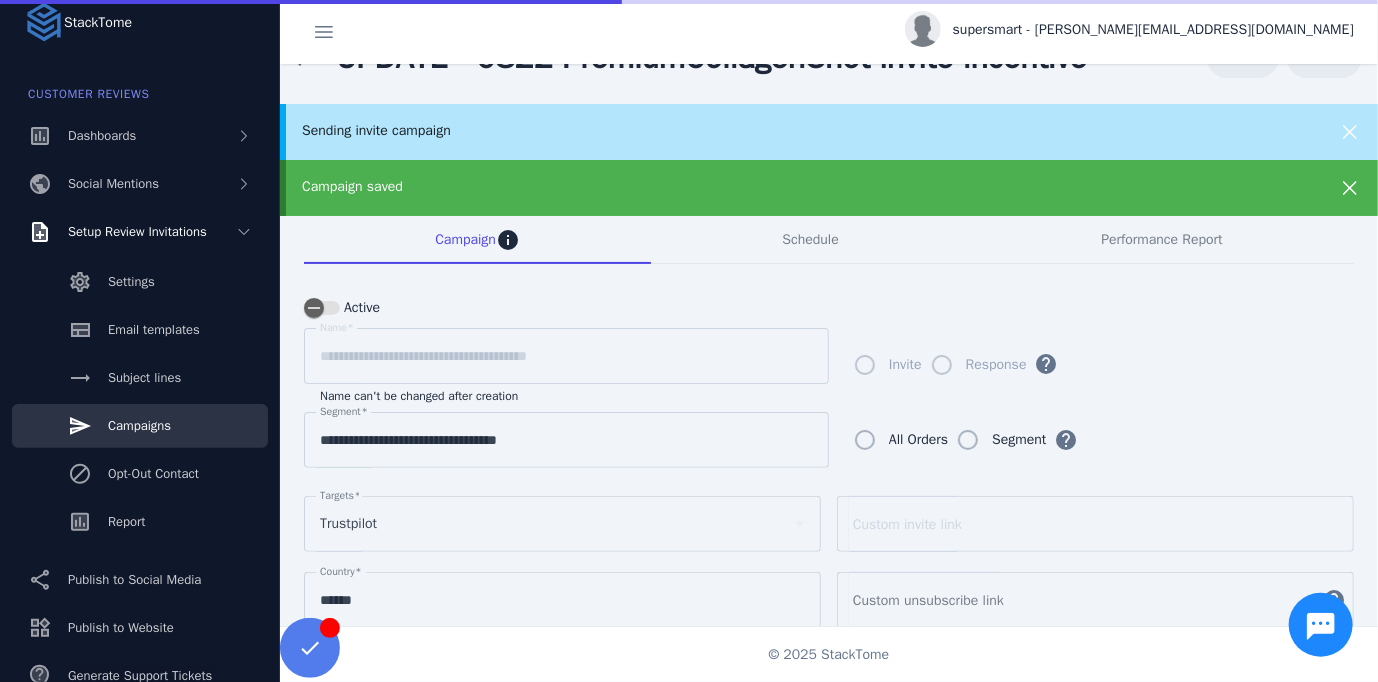 scroll, scrollTop: 0, scrollLeft: 0, axis: both 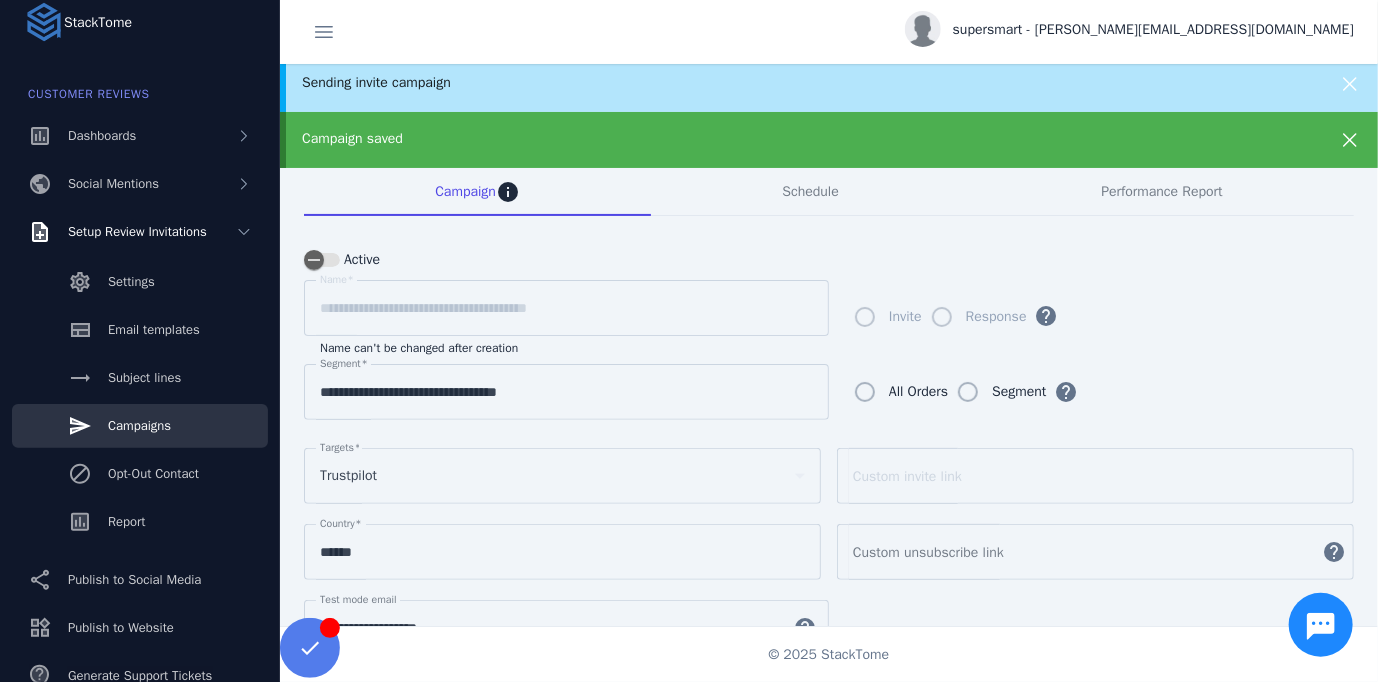 click on "**********" at bounding box center (829, 406) 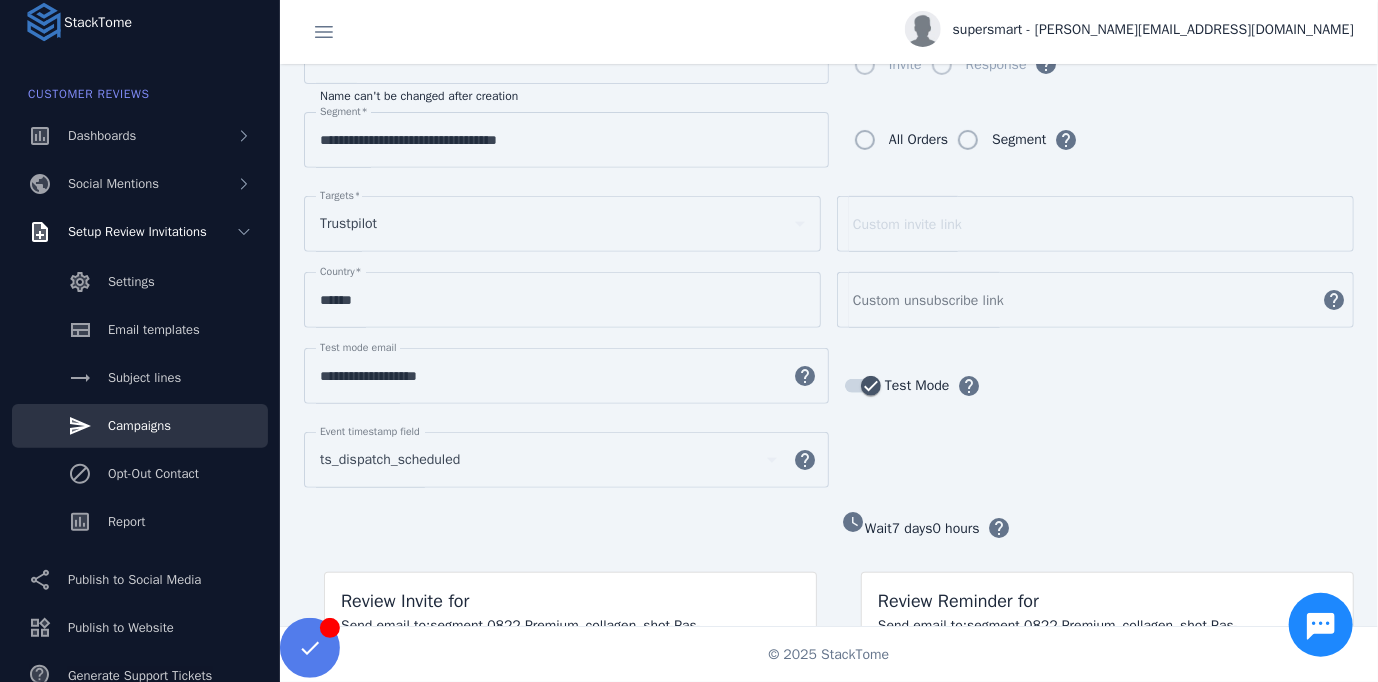 scroll, scrollTop: 0, scrollLeft: 0, axis: both 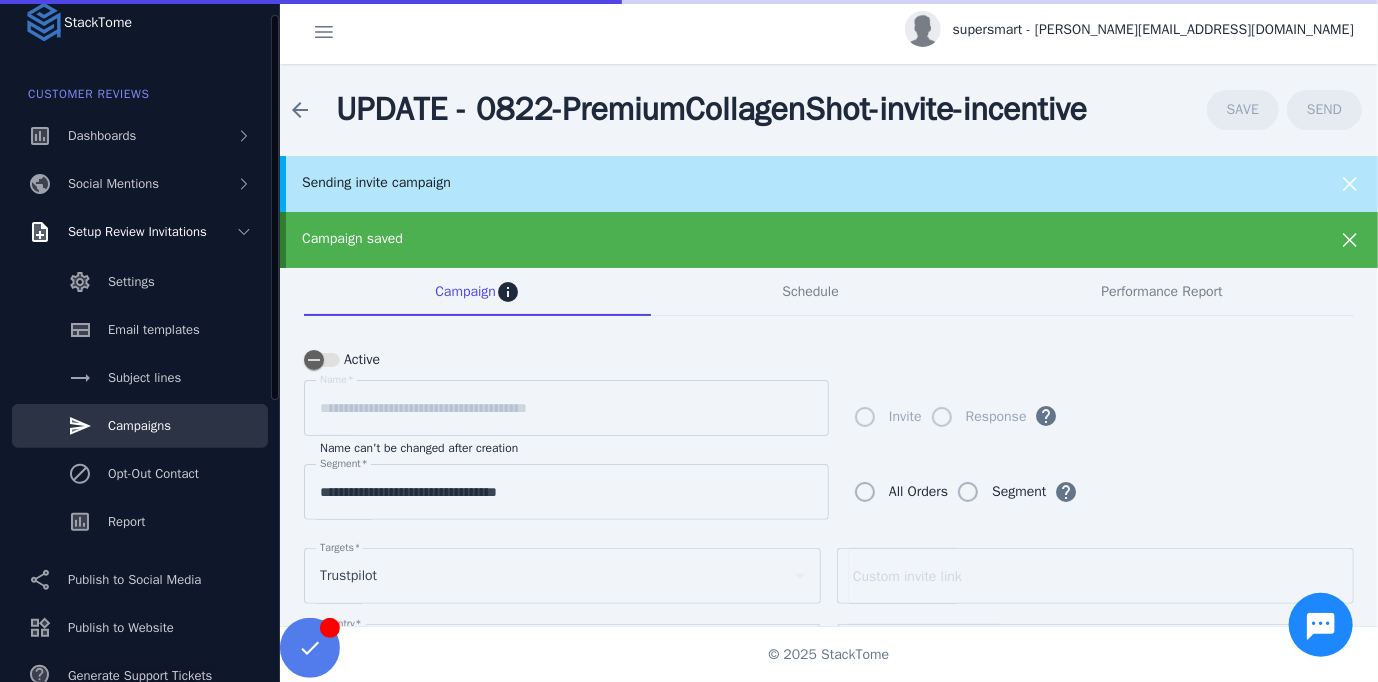 click on "Campaigns" 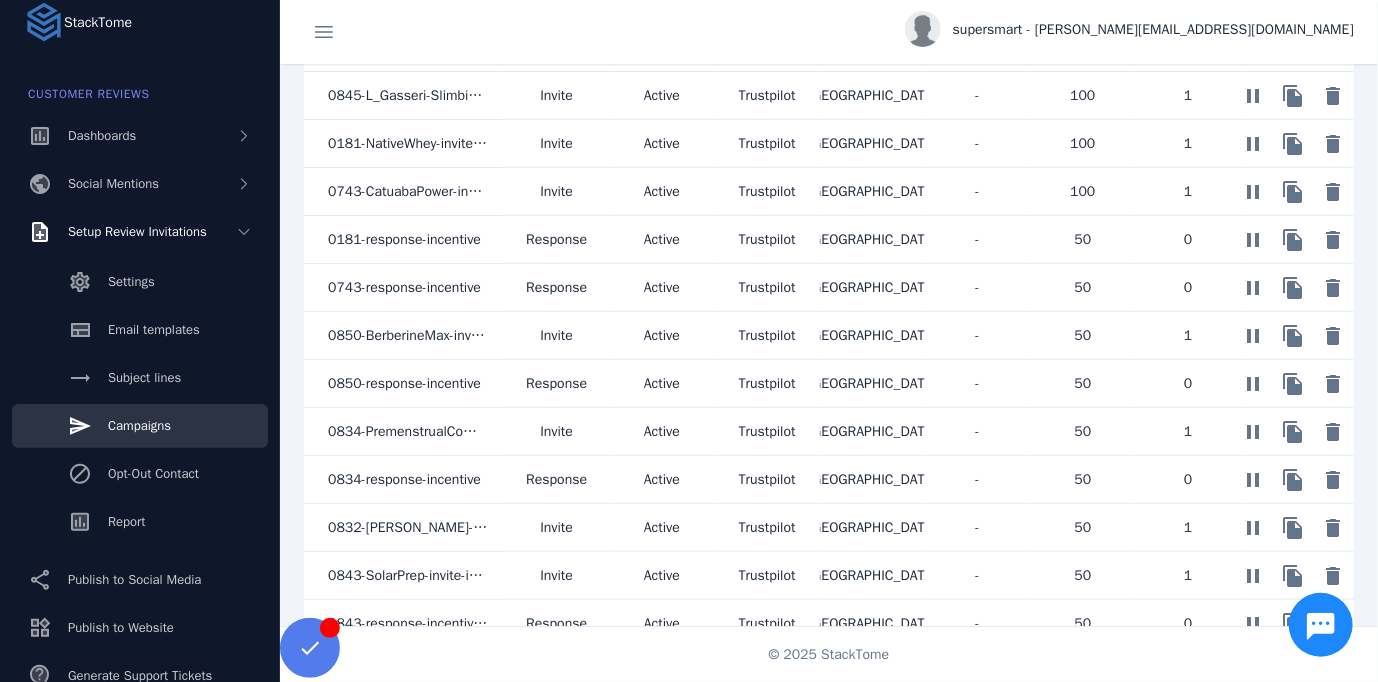 scroll, scrollTop: 930, scrollLeft: 0, axis: vertical 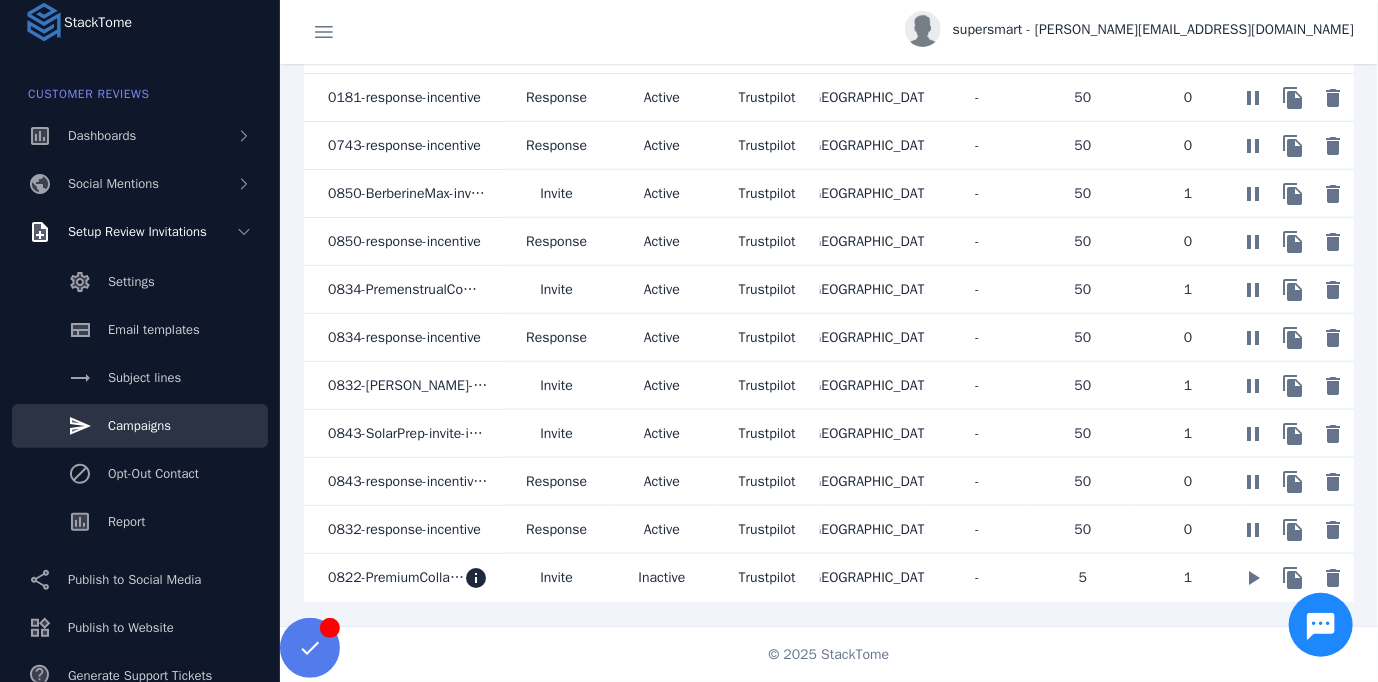 click on "0822-PremiumCollagenShot-invite-incentive" 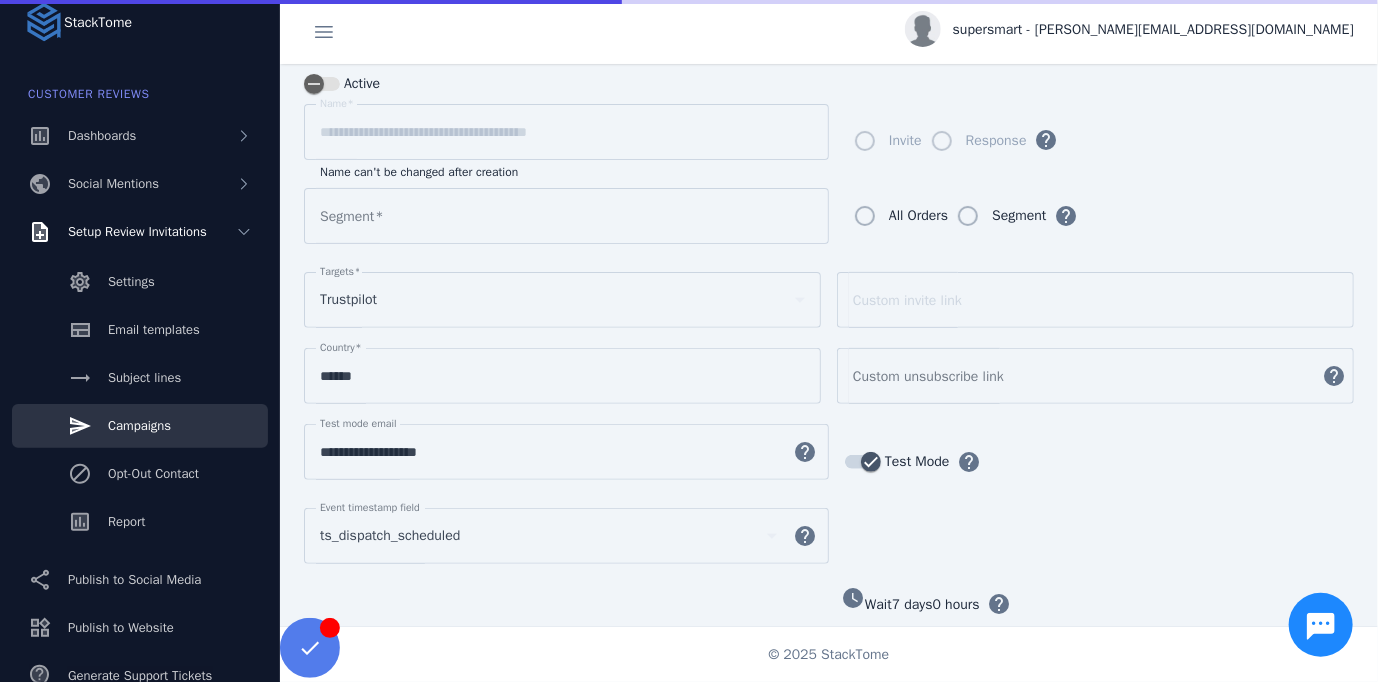 scroll, scrollTop: 41, scrollLeft: 0, axis: vertical 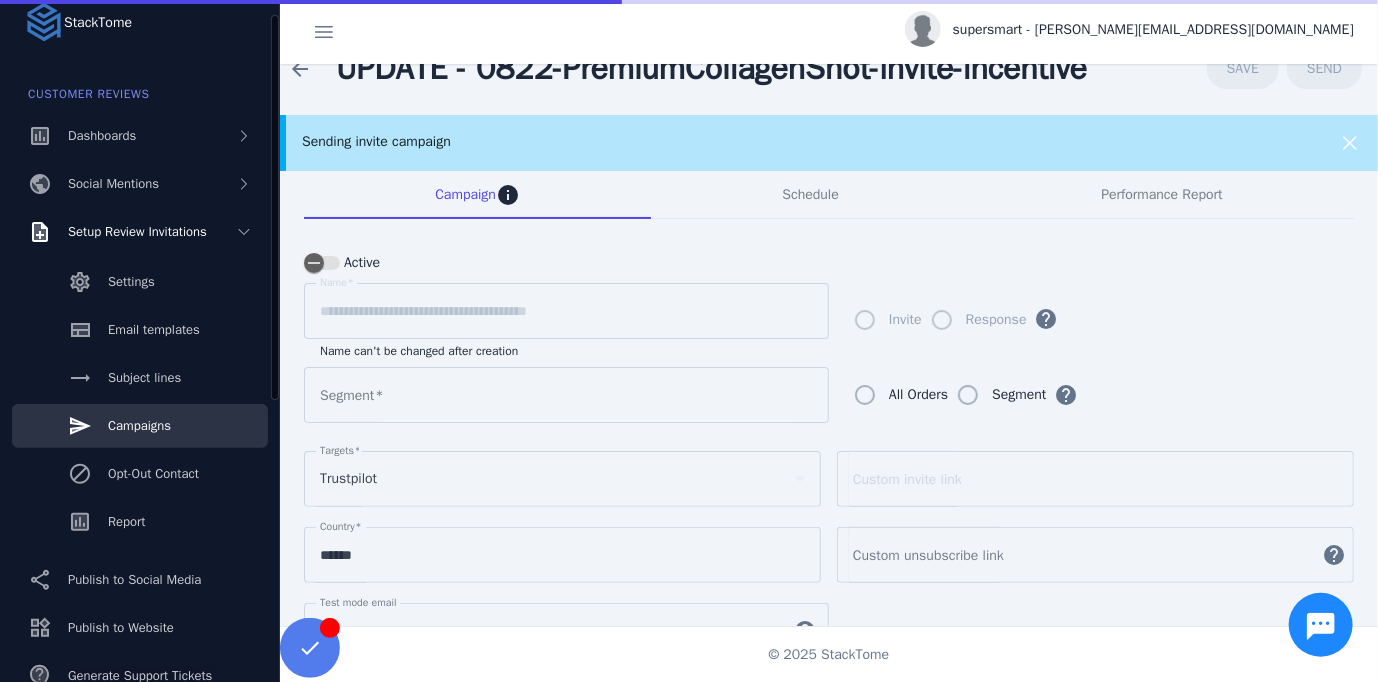 type on "**********" 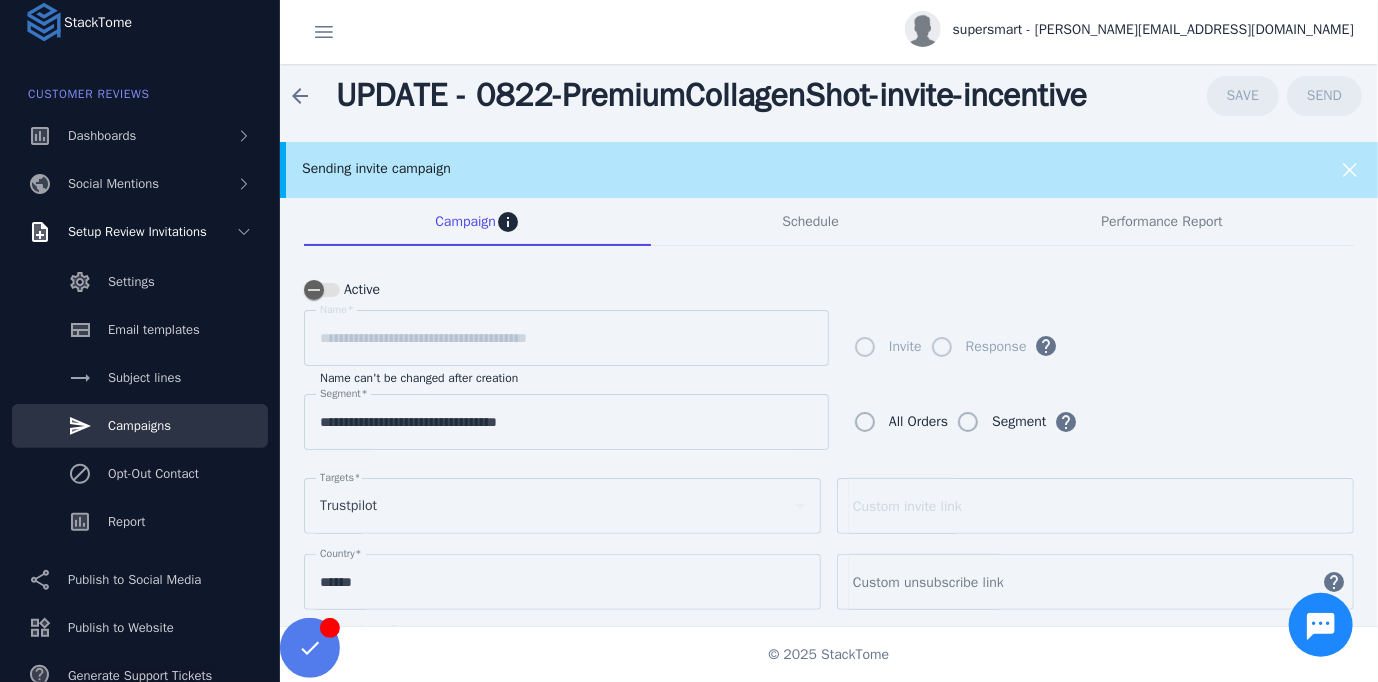 scroll, scrollTop: 0, scrollLeft: 0, axis: both 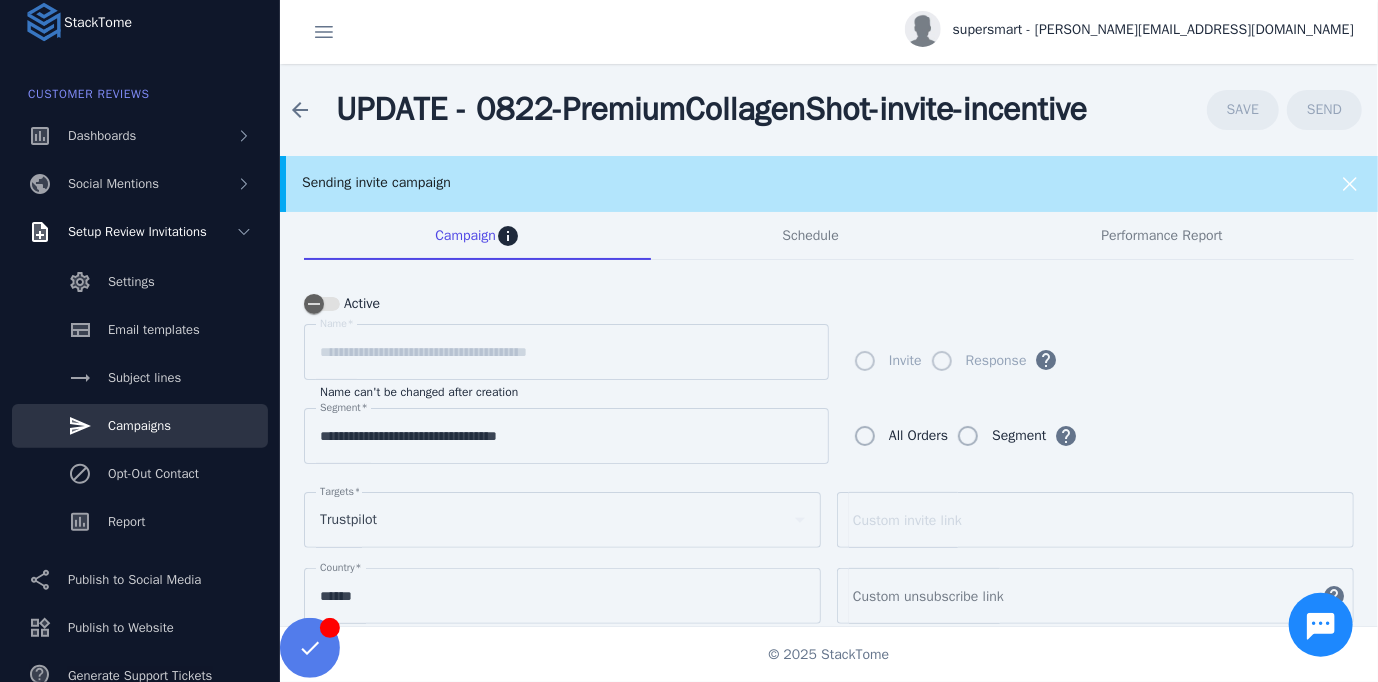 click on "Invite Response help" at bounding box center [1099, 366] 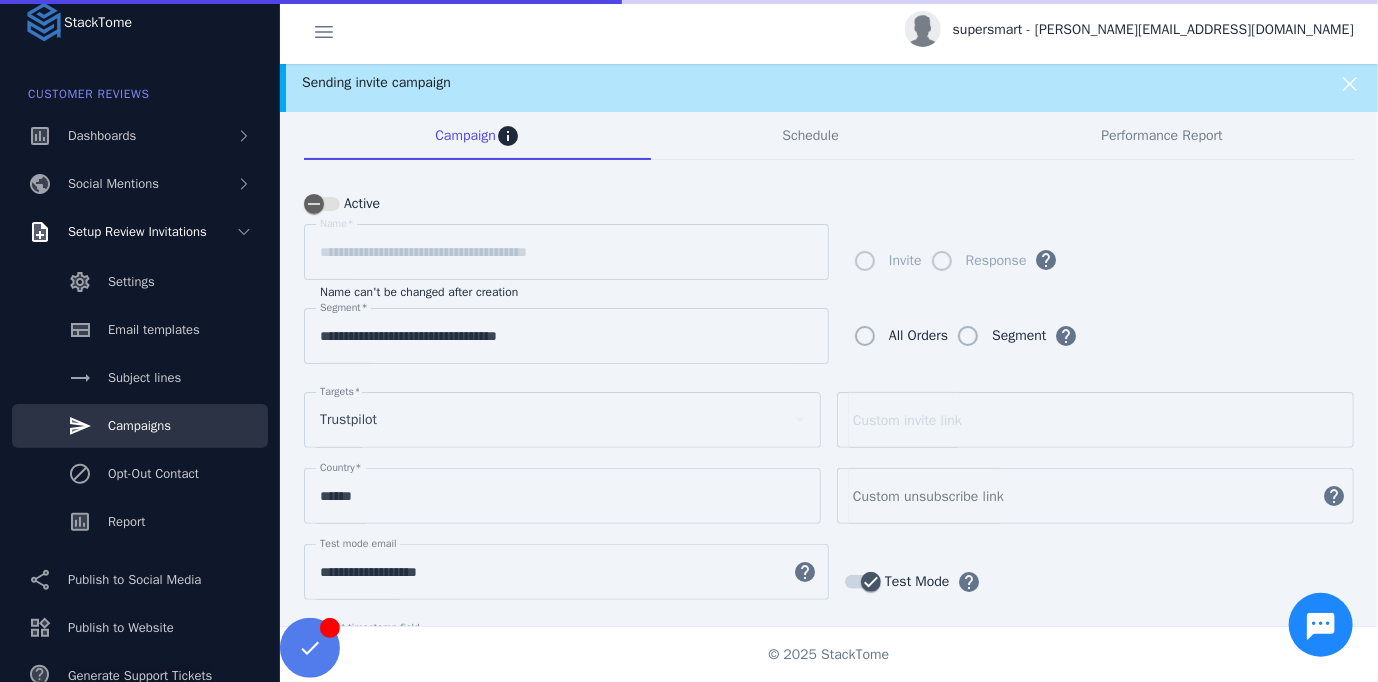scroll, scrollTop: 0, scrollLeft: 0, axis: both 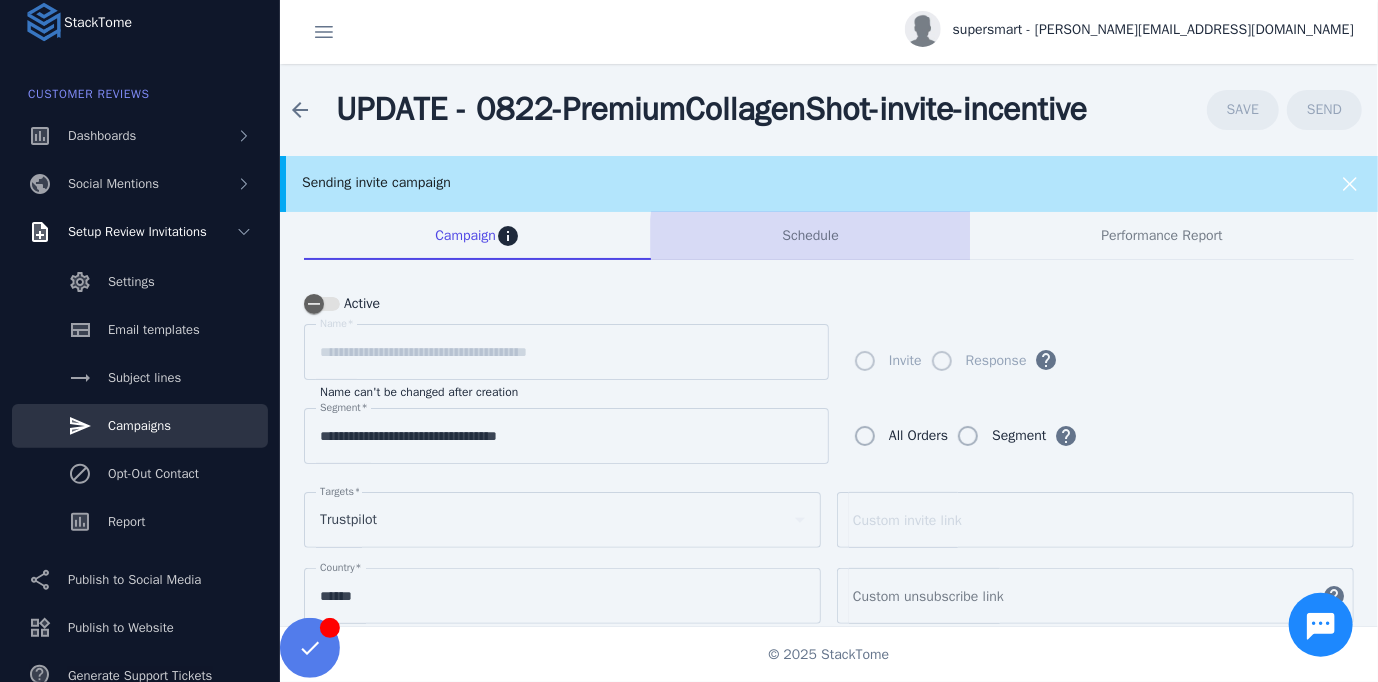 click on "Schedule" at bounding box center (810, 236) 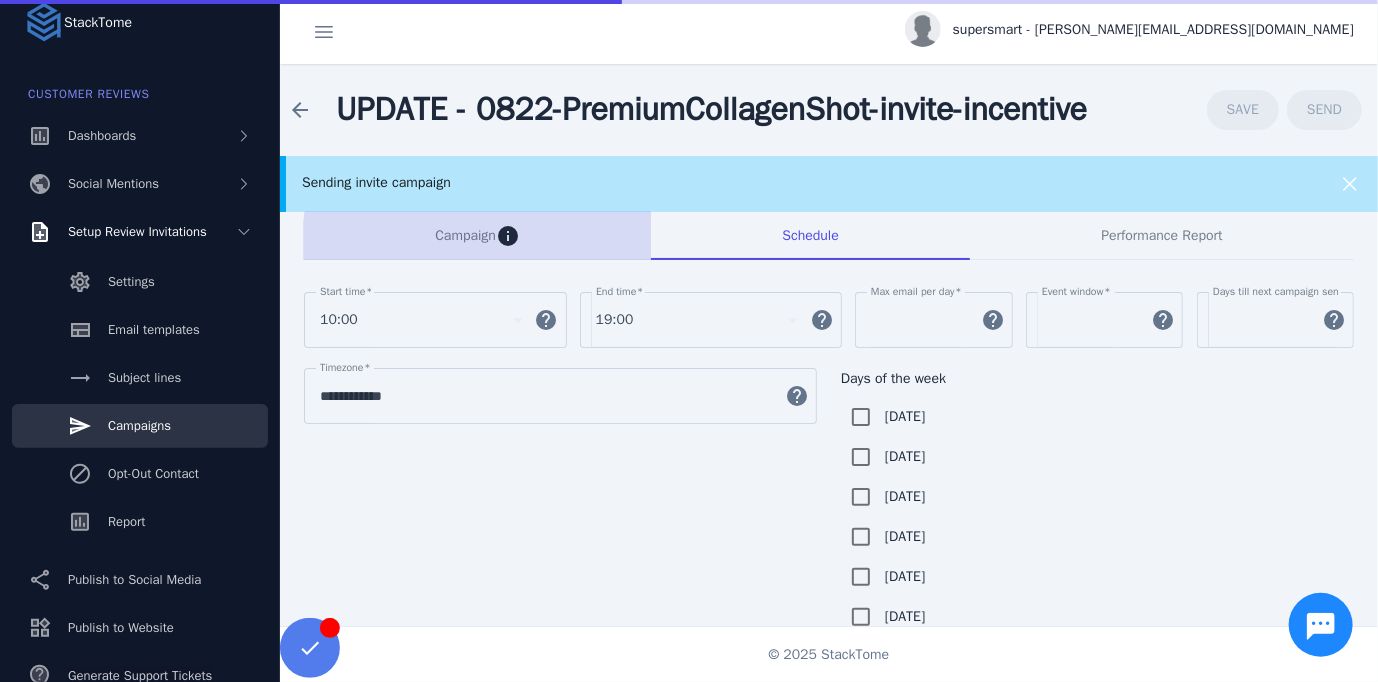 click on "Campaign" at bounding box center (465, 236) 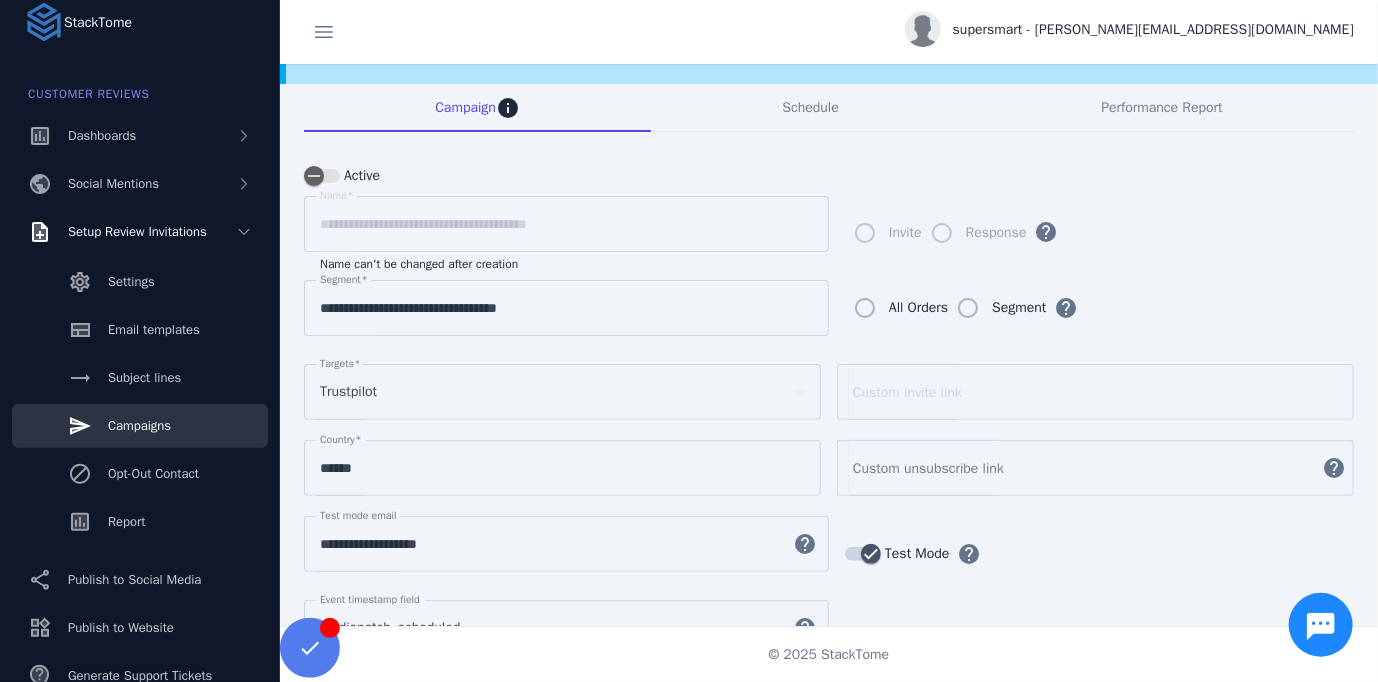 scroll, scrollTop: 0, scrollLeft: 0, axis: both 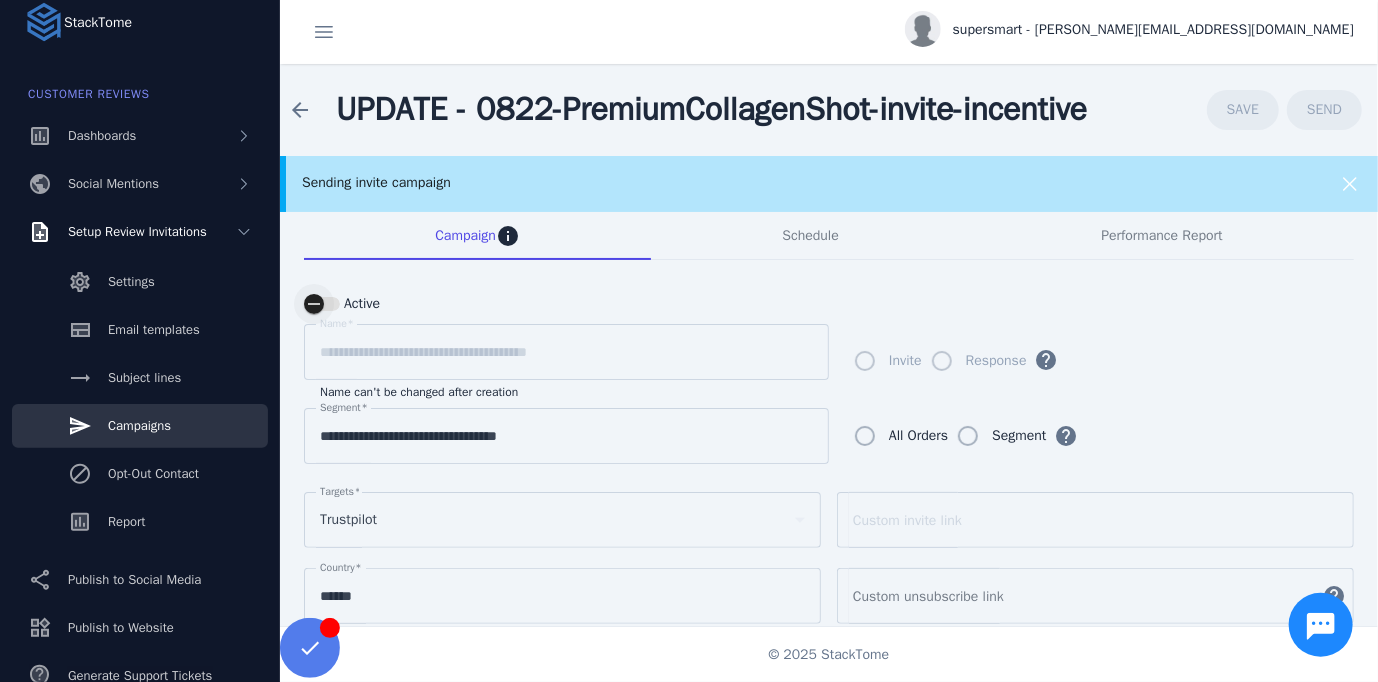click at bounding box center (322, 304) 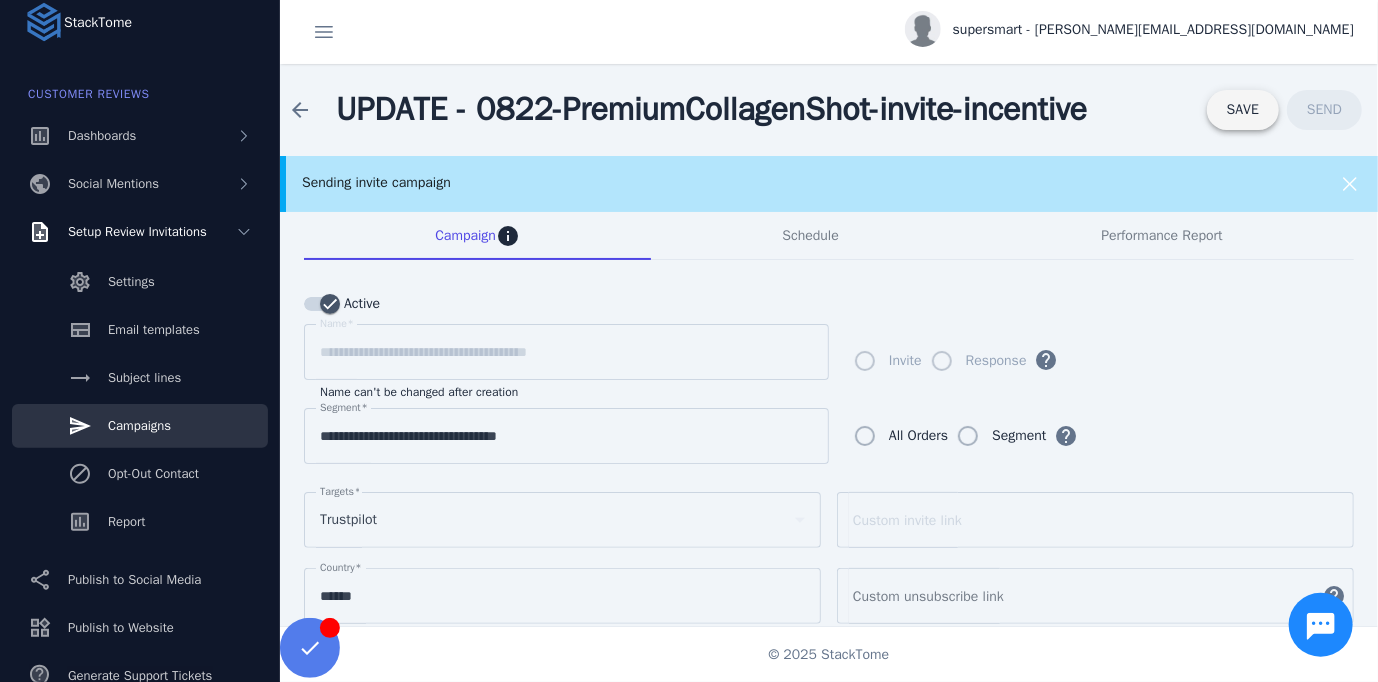 click on "SAVE" 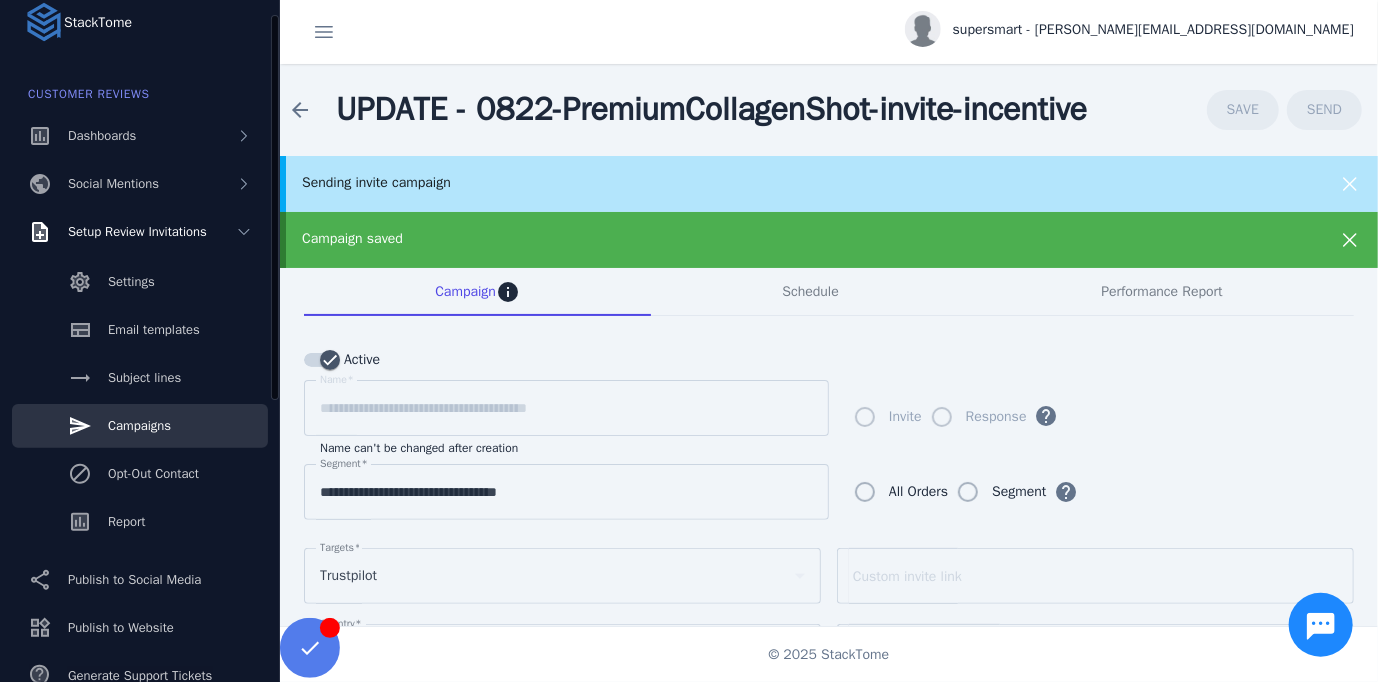 click on "Campaigns" 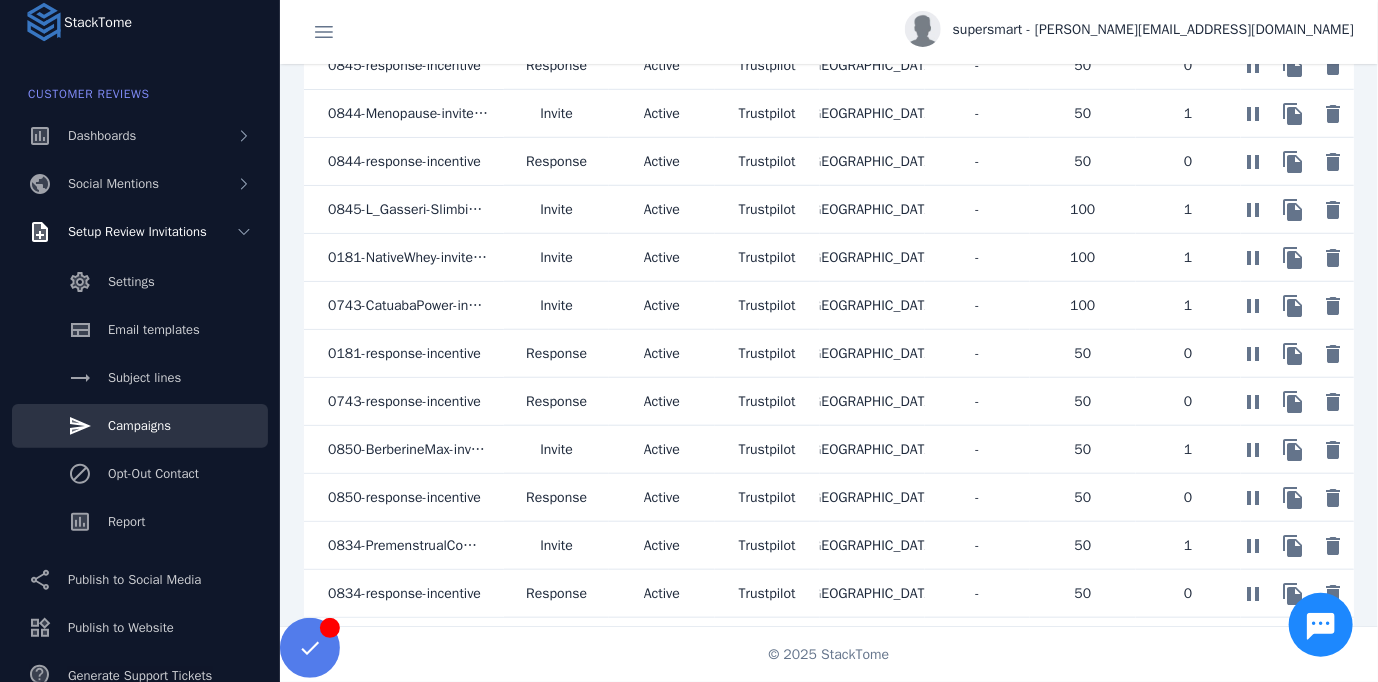 scroll, scrollTop: 930, scrollLeft: 0, axis: vertical 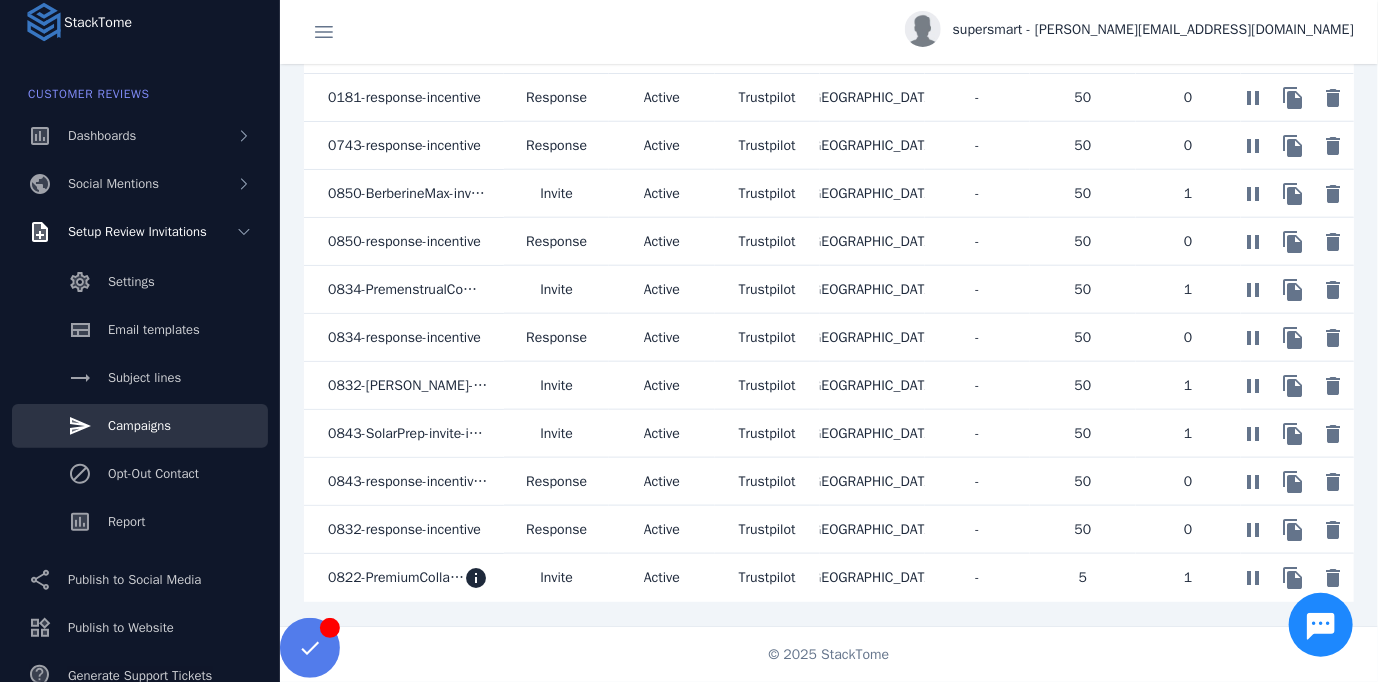 click on "0822-PremiumCollagenShot-invite-incentive" 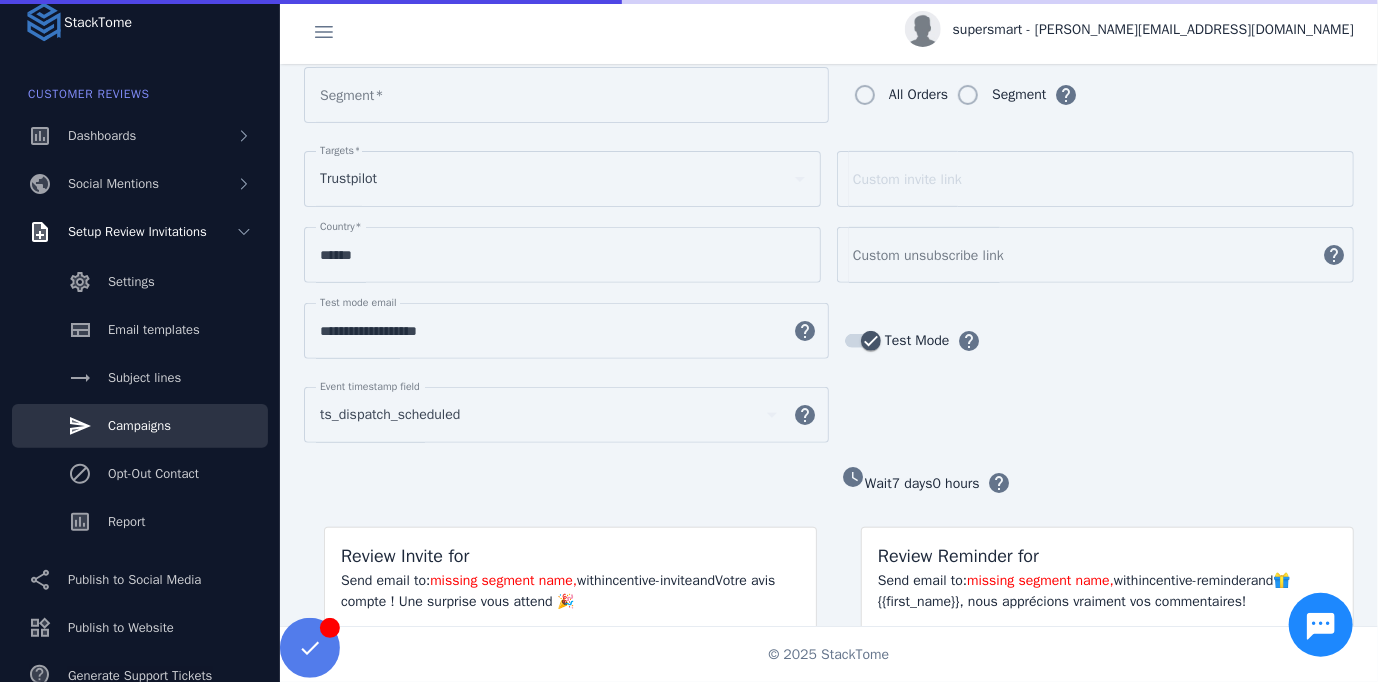 type on "**********" 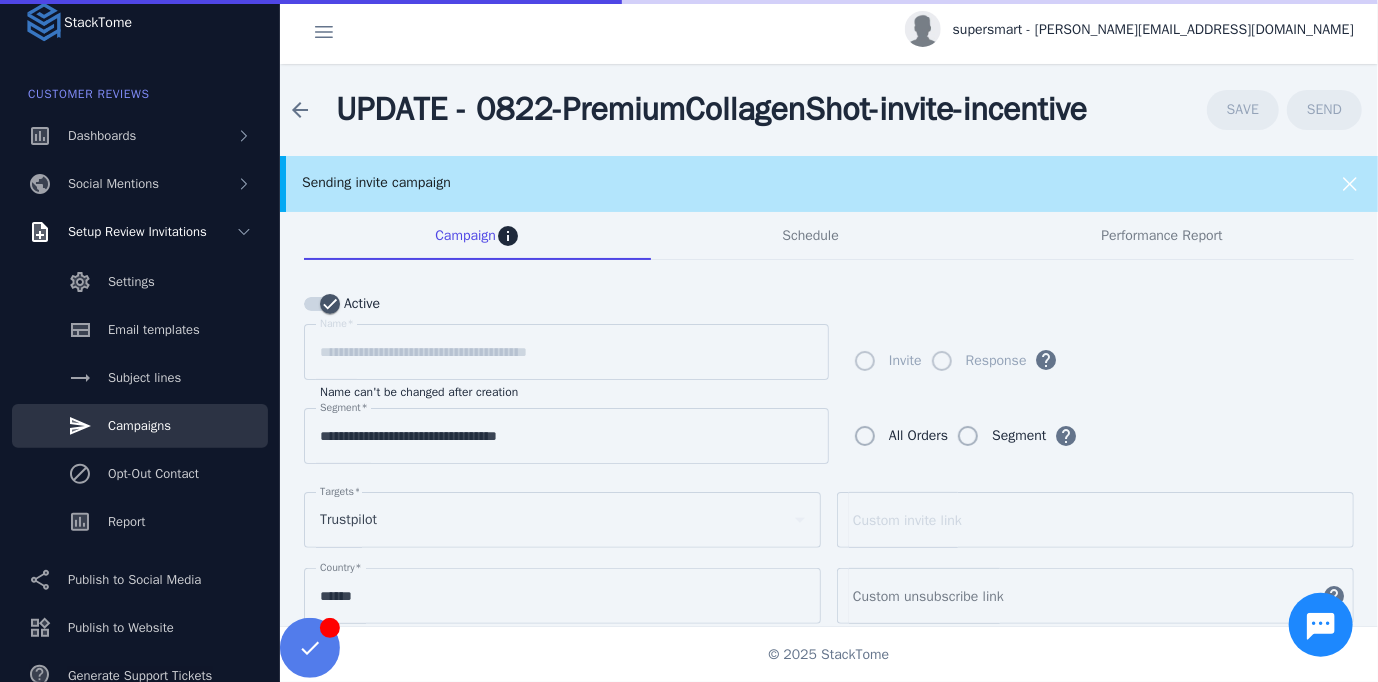 scroll, scrollTop: 0, scrollLeft: 0, axis: both 